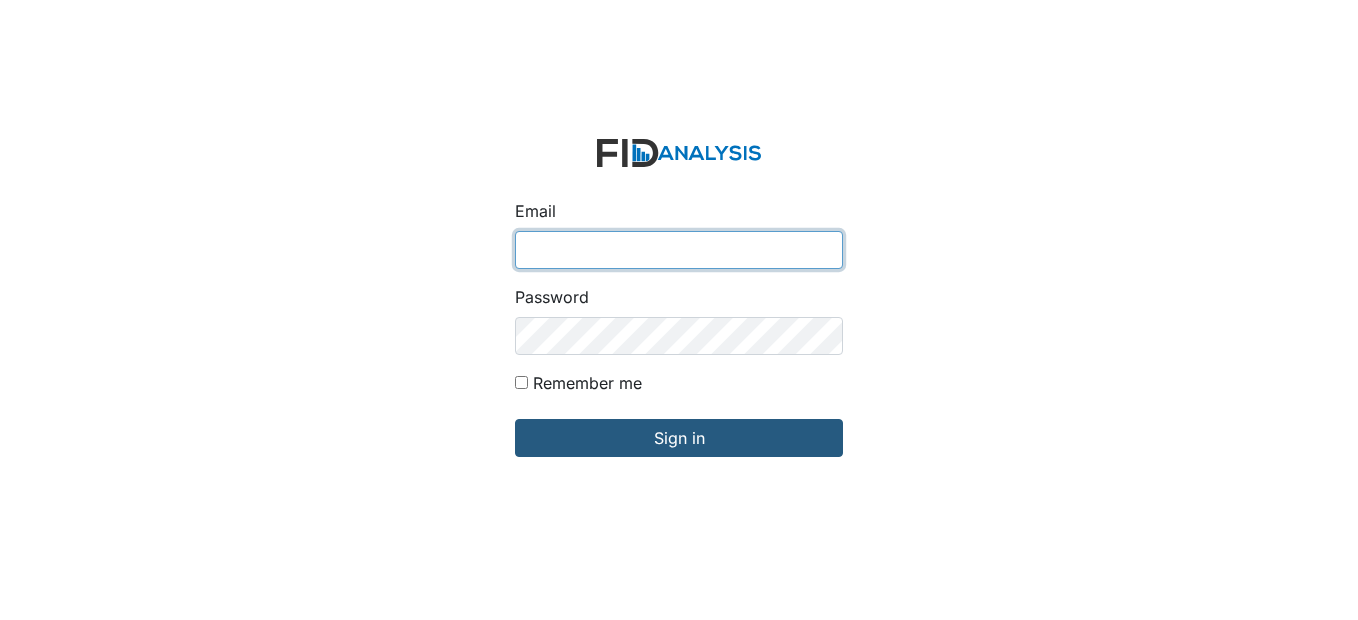 scroll, scrollTop: 0, scrollLeft: 0, axis: both 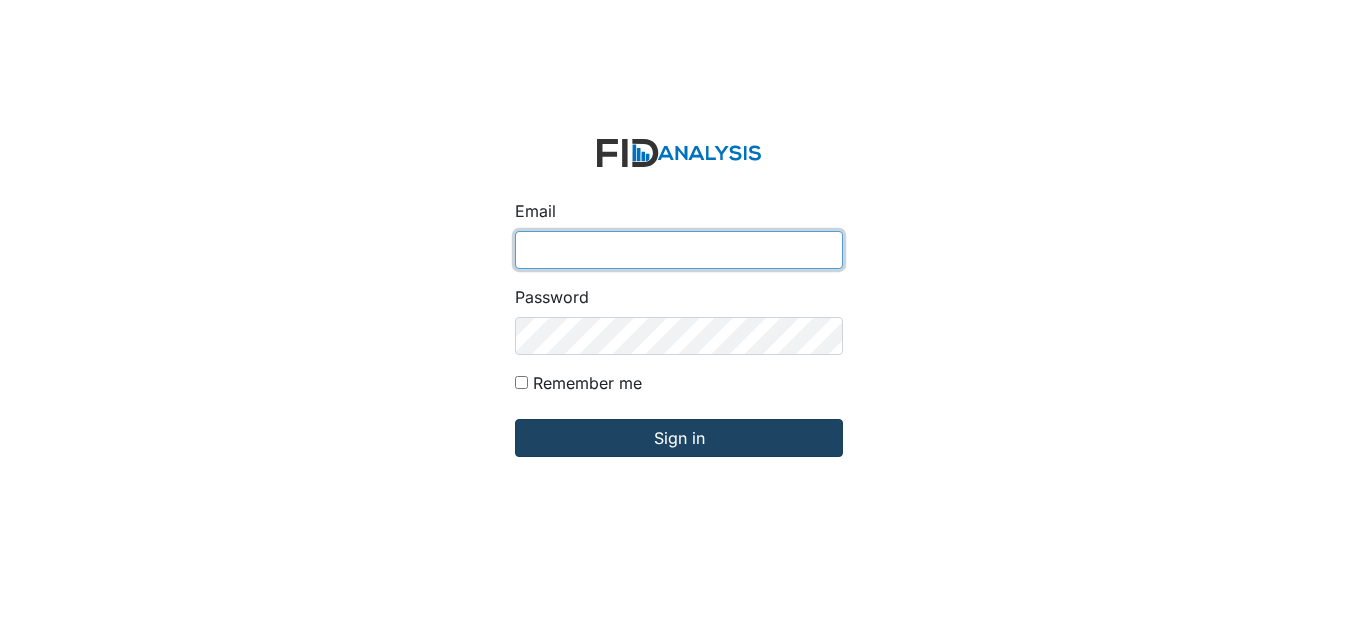 type on "[EMAIL_ADDRESS][DOMAIN_NAME]" 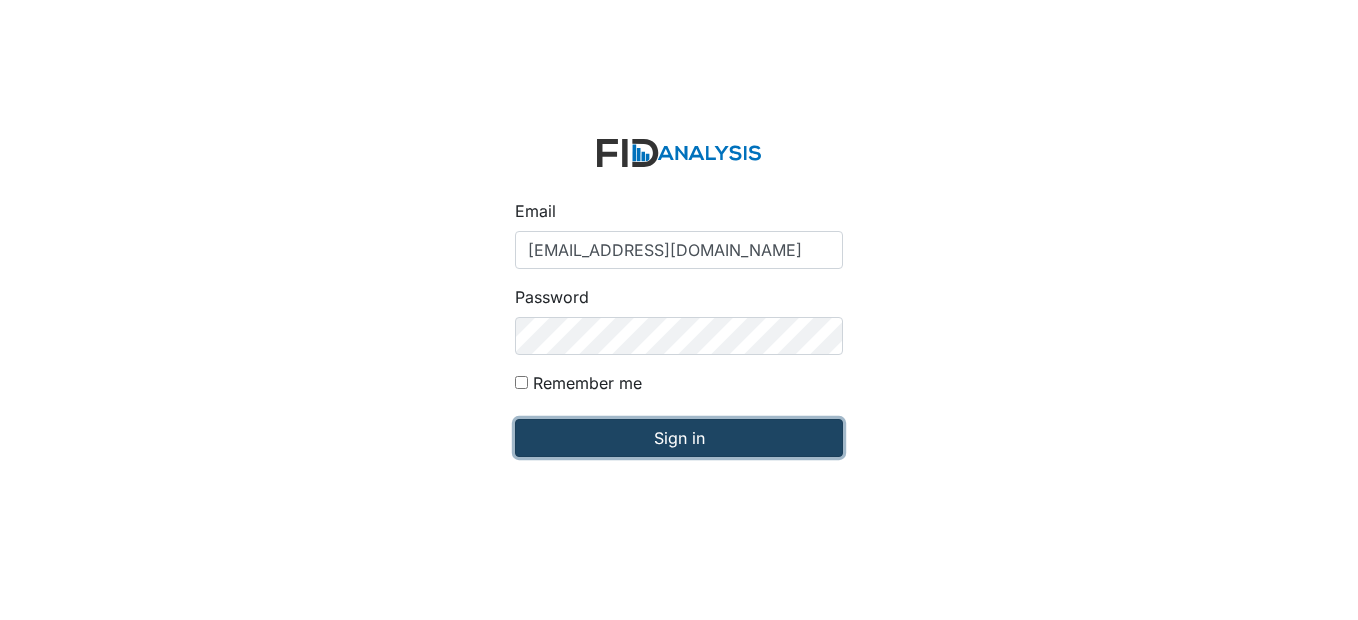 click on "Sign in" at bounding box center (679, 438) 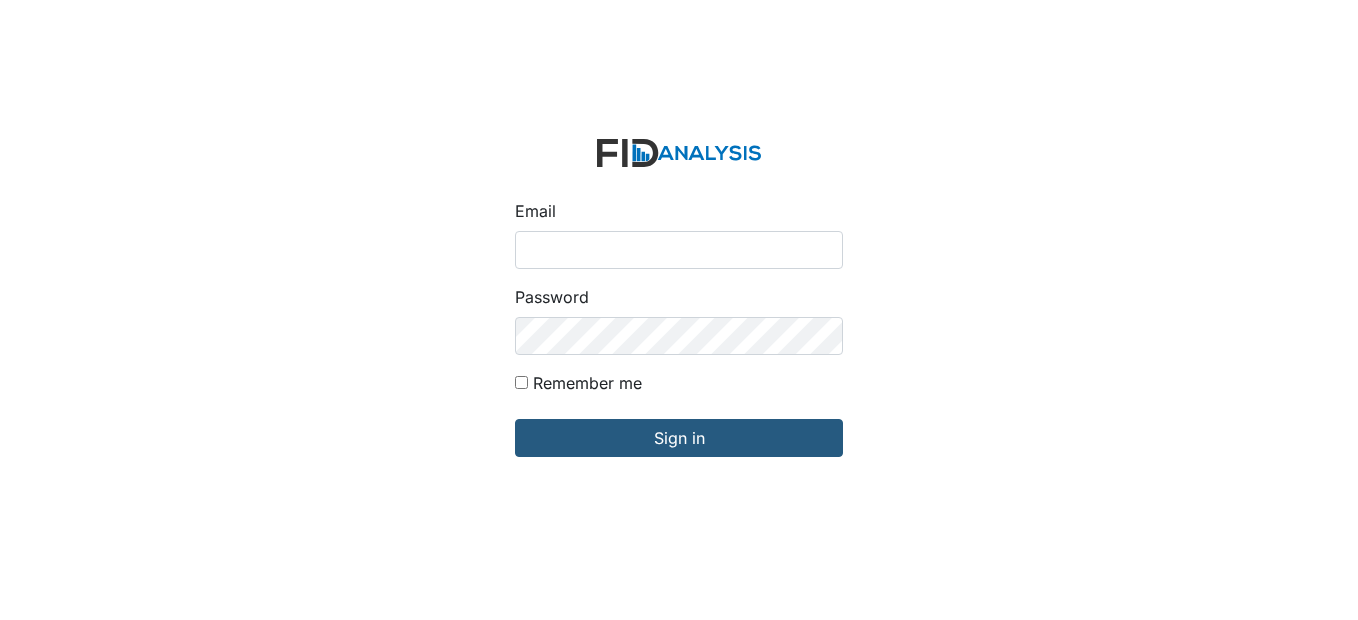 scroll, scrollTop: 0, scrollLeft: 0, axis: both 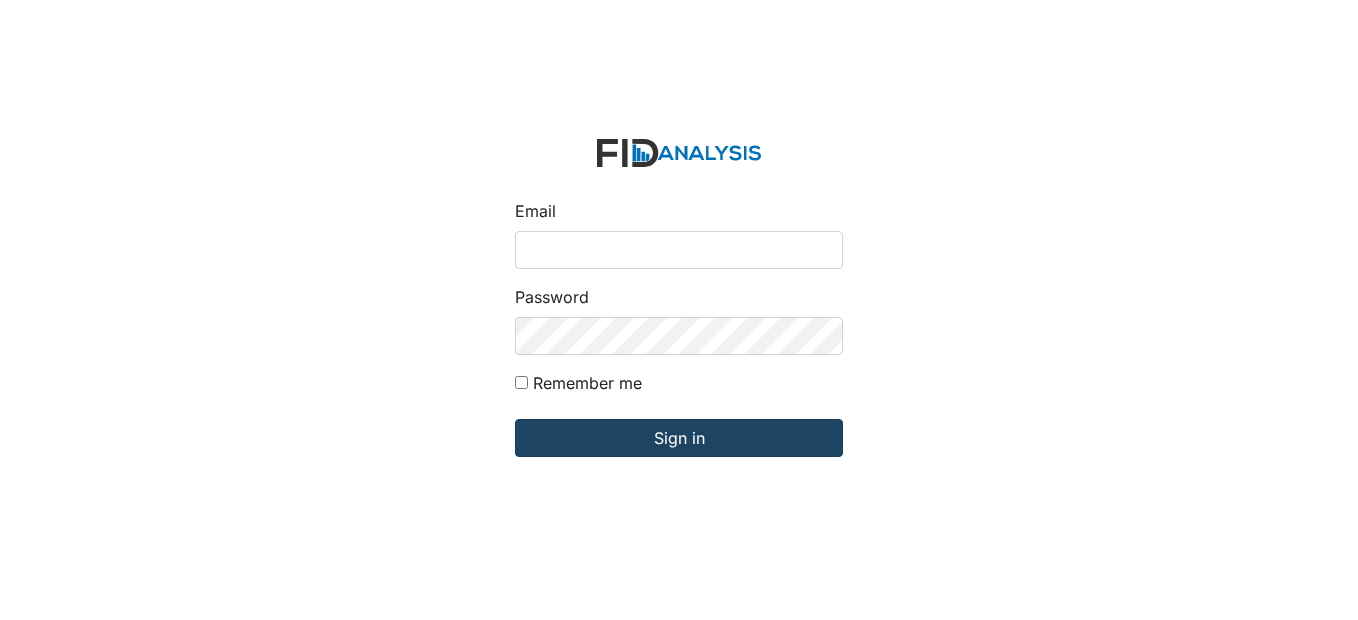type on "[EMAIL_ADDRESS][DOMAIN_NAME]" 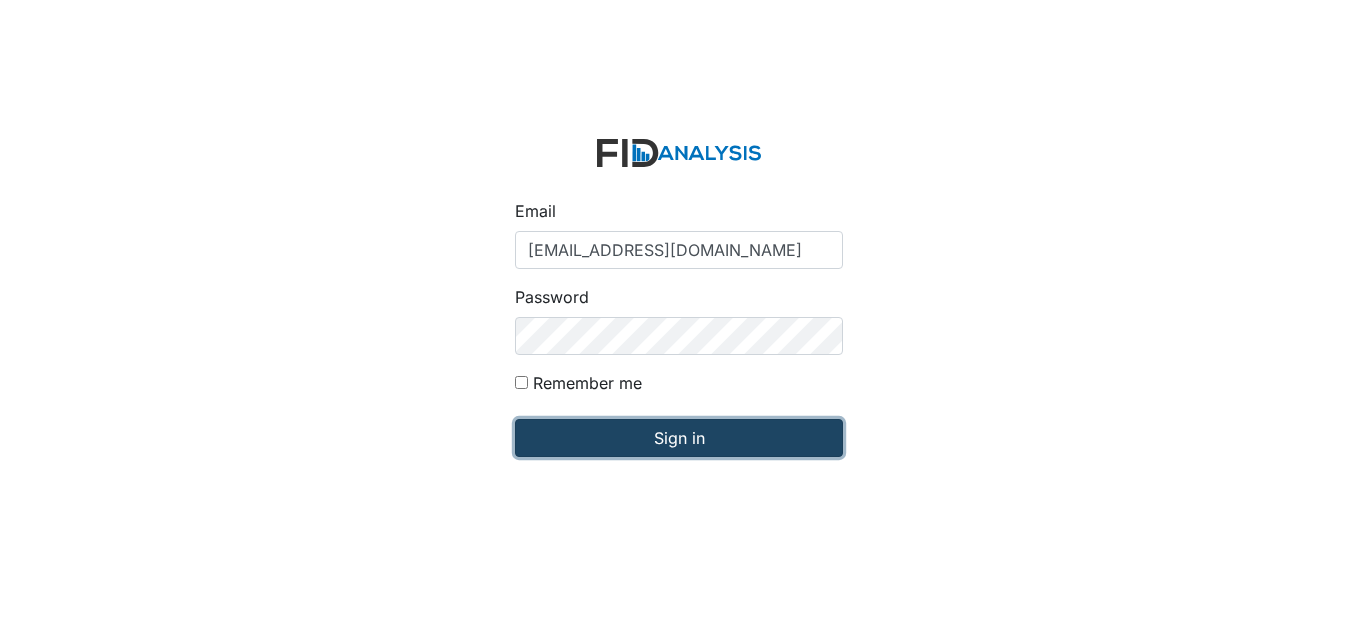 click on "Sign in" at bounding box center [679, 438] 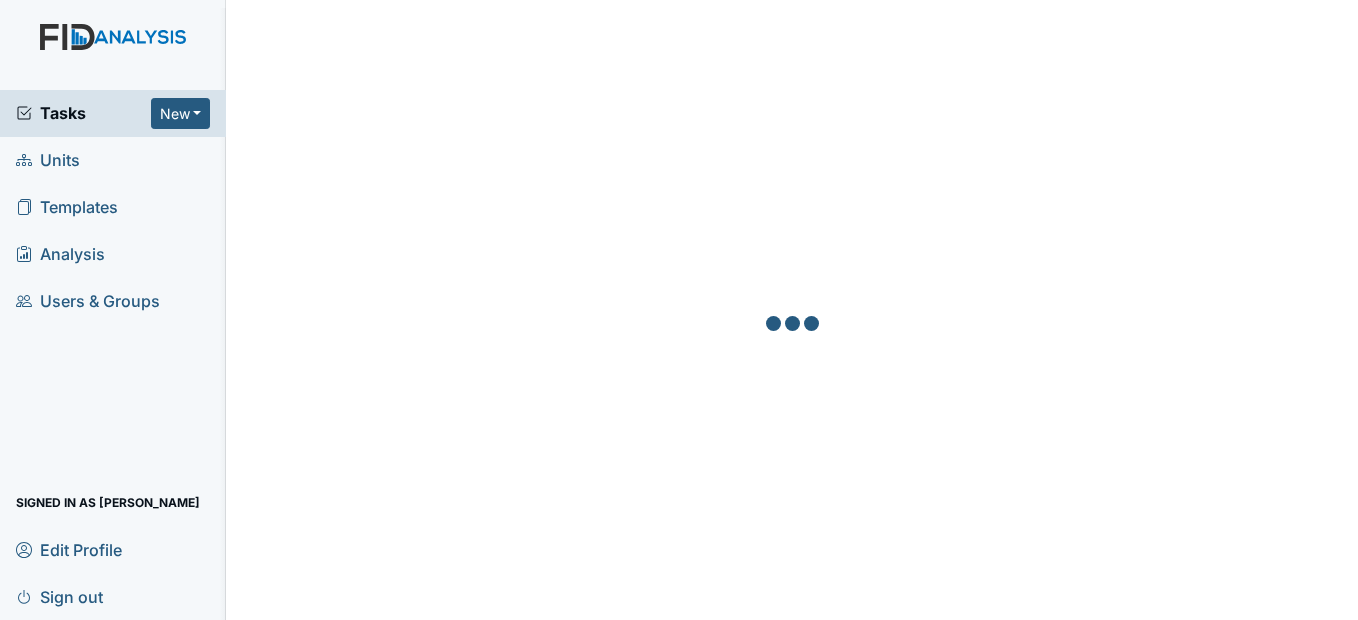 scroll, scrollTop: 0, scrollLeft: 0, axis: both 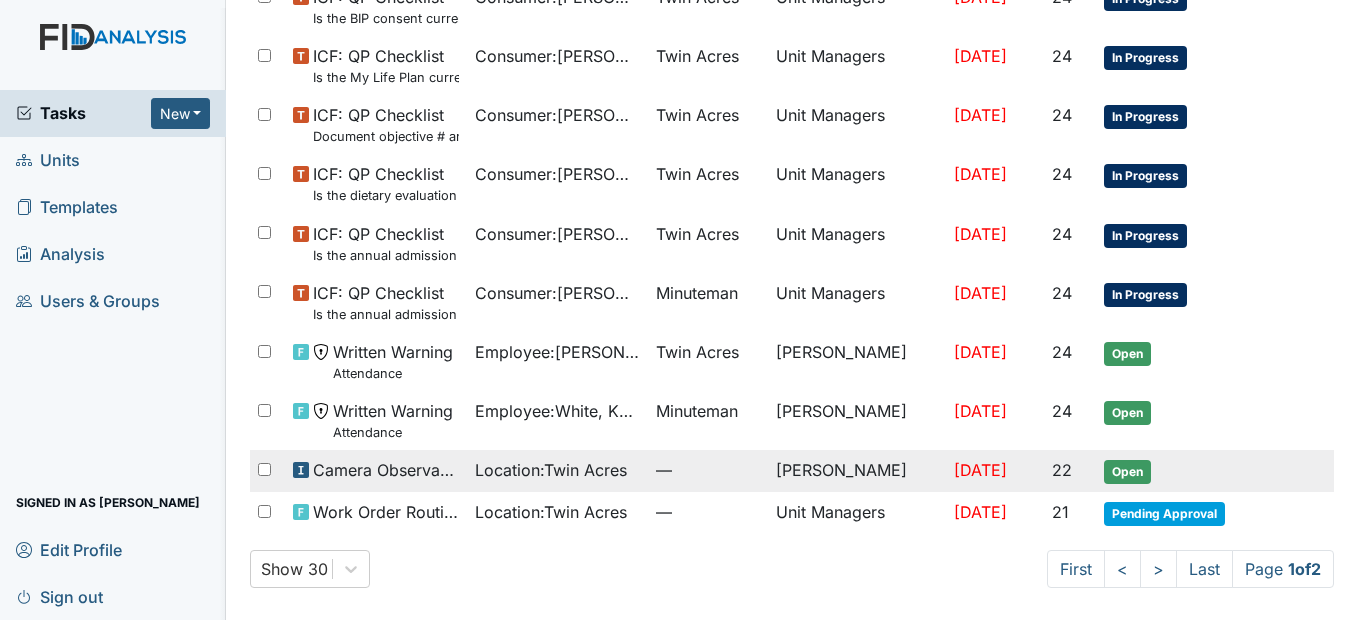 click on "Location :  Twin Acres" at bounding box center (551, 470) 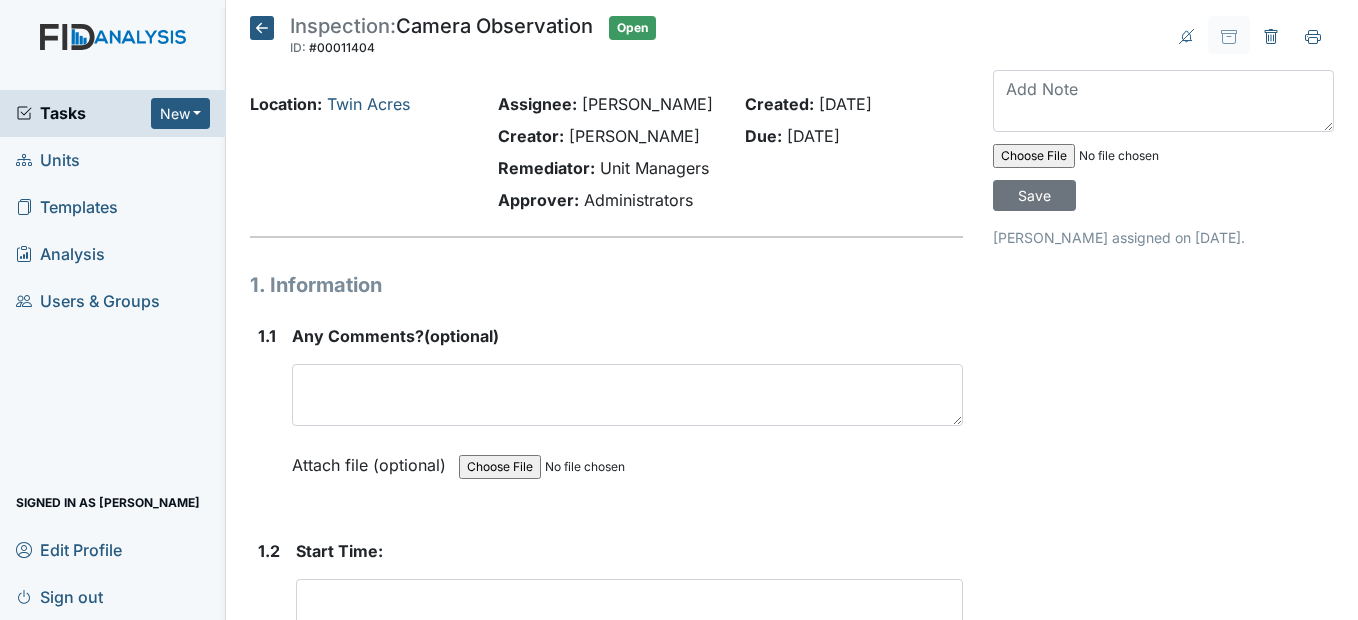 scroll, scrollTop: 0, scrollLeft: 0, axis: both 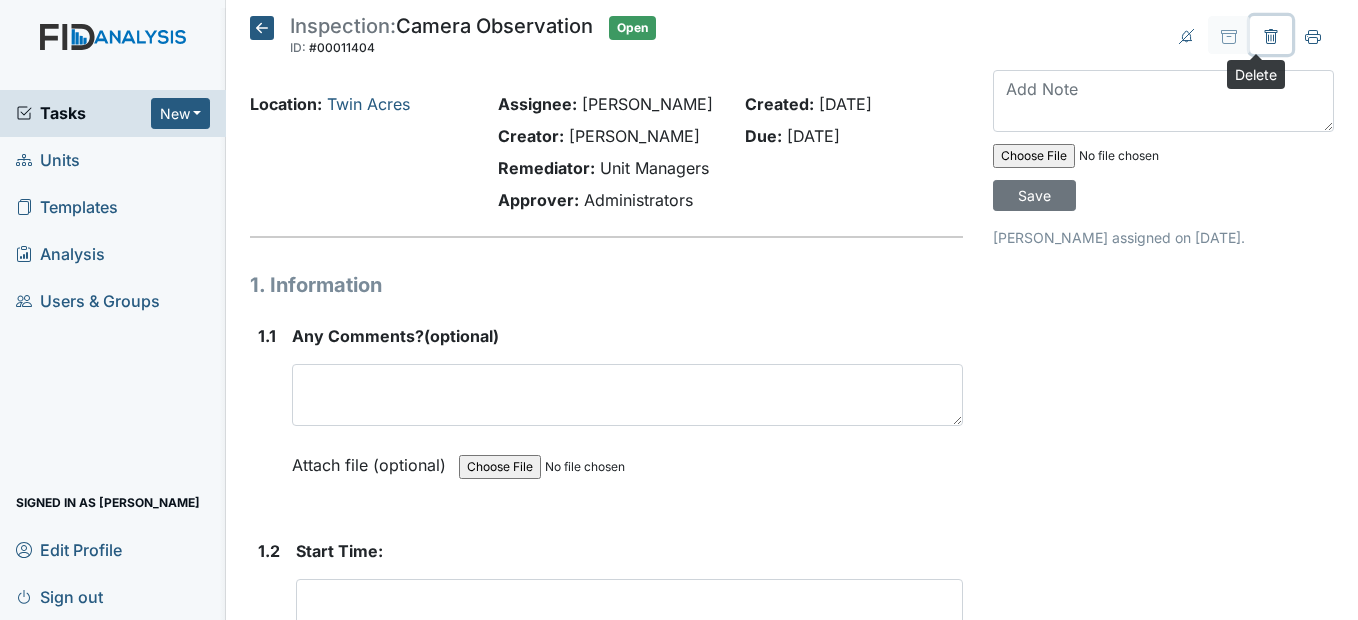 click 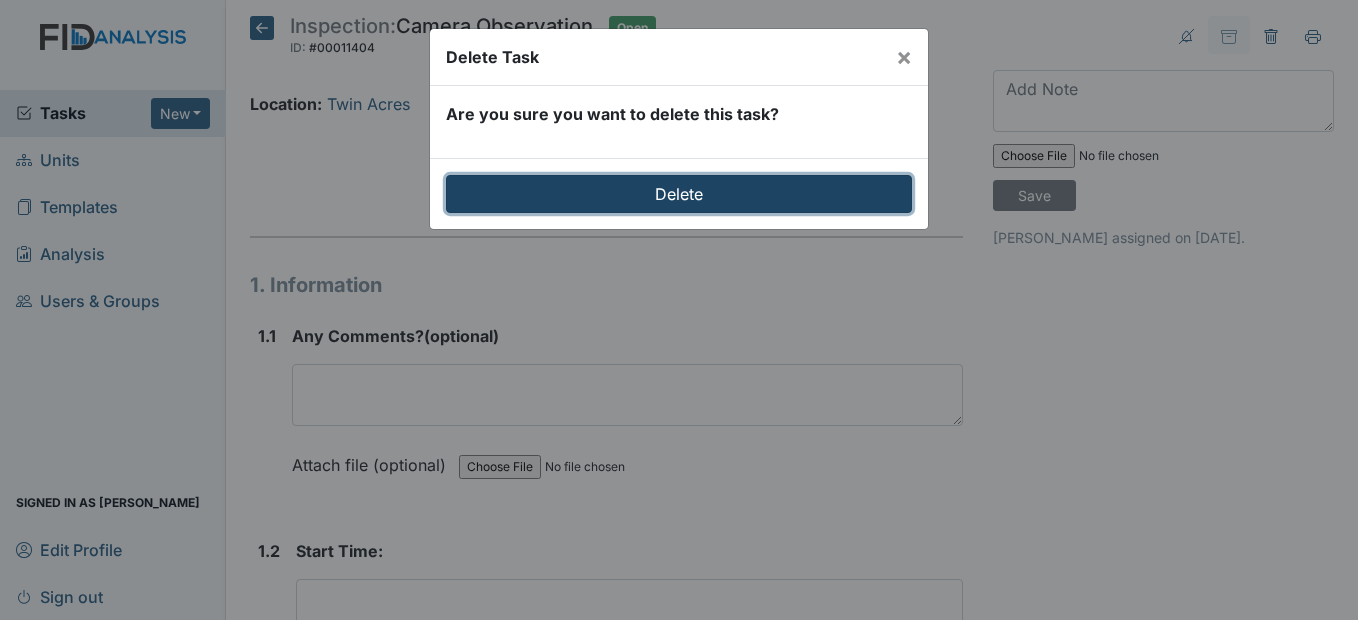 click on "Delete" at bounding box center (679, 194) 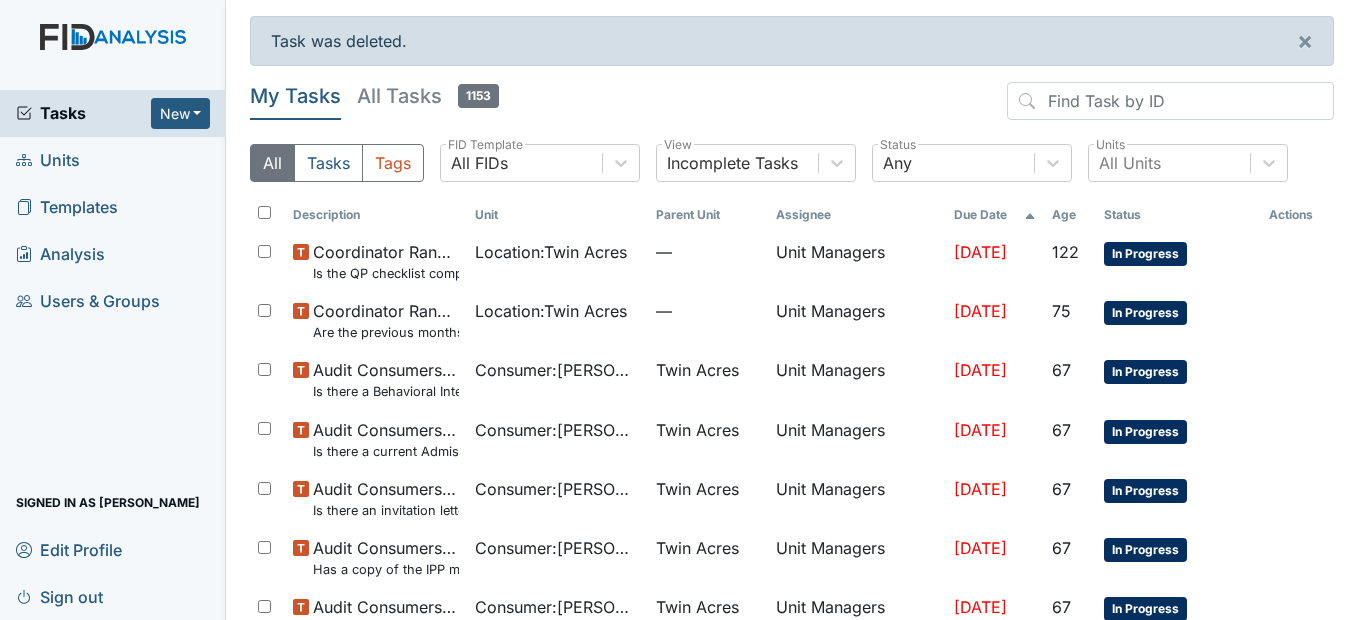 scroll, scrollTop: 0, scrollLeft: 0, axis: both 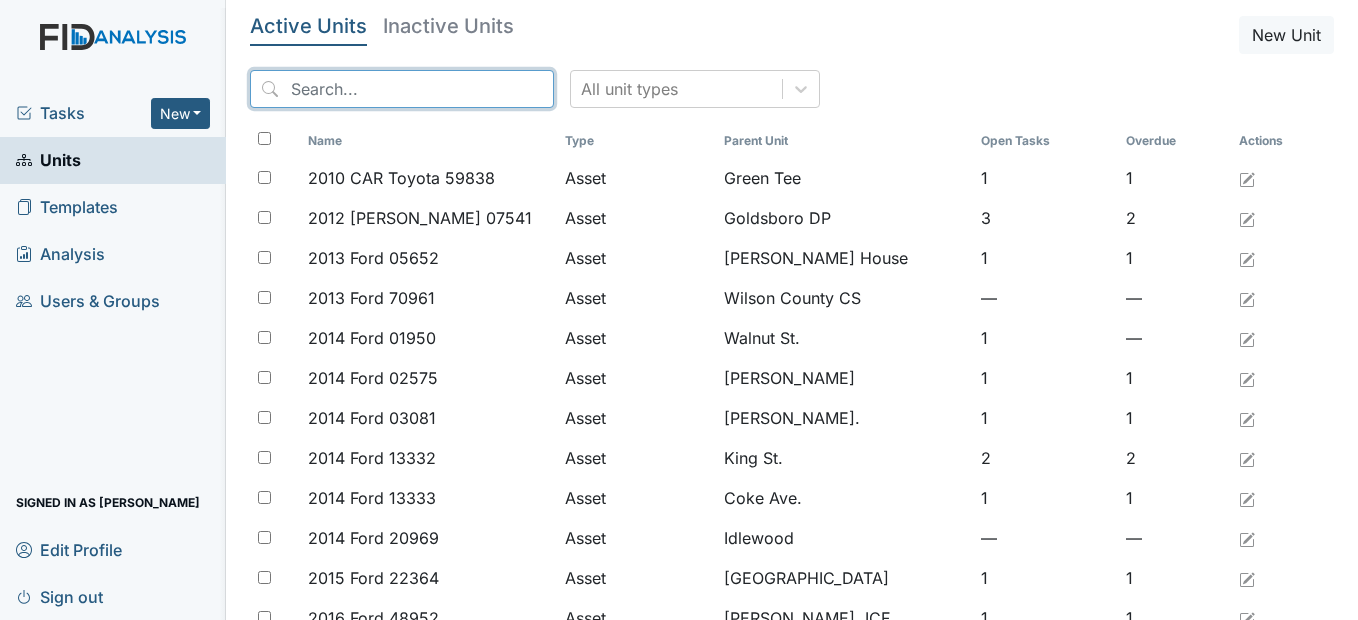 click at bounding box center [402, 89] 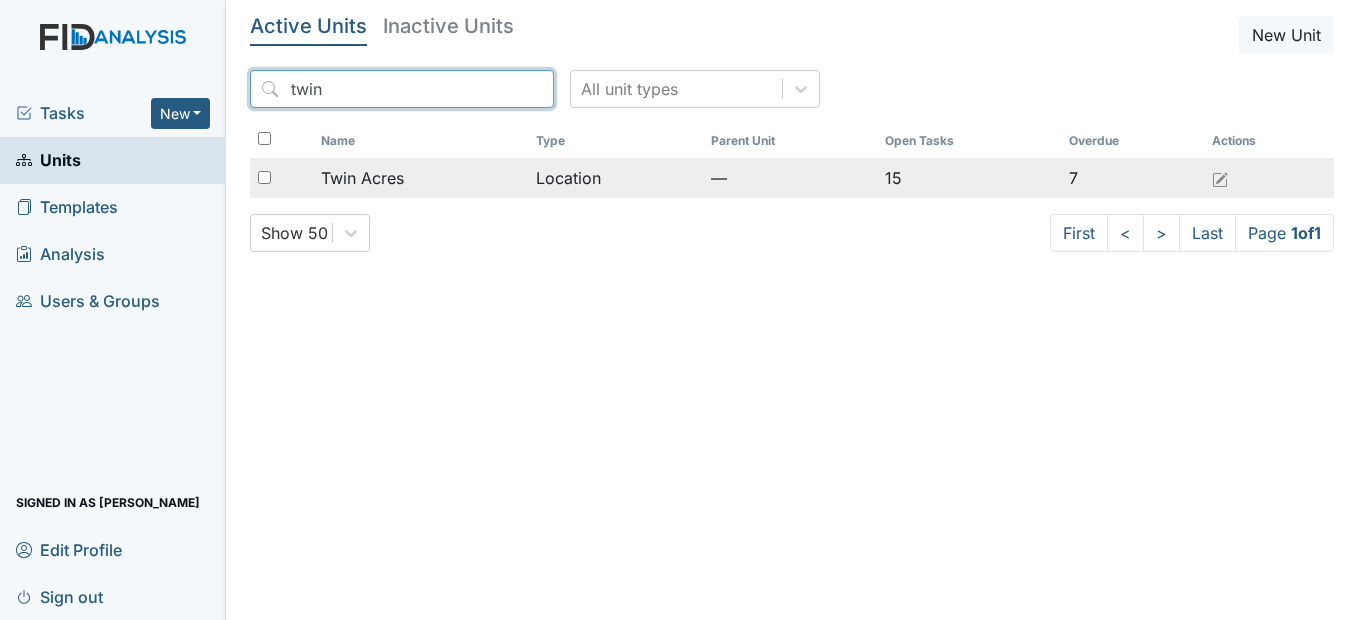 type on "twin" 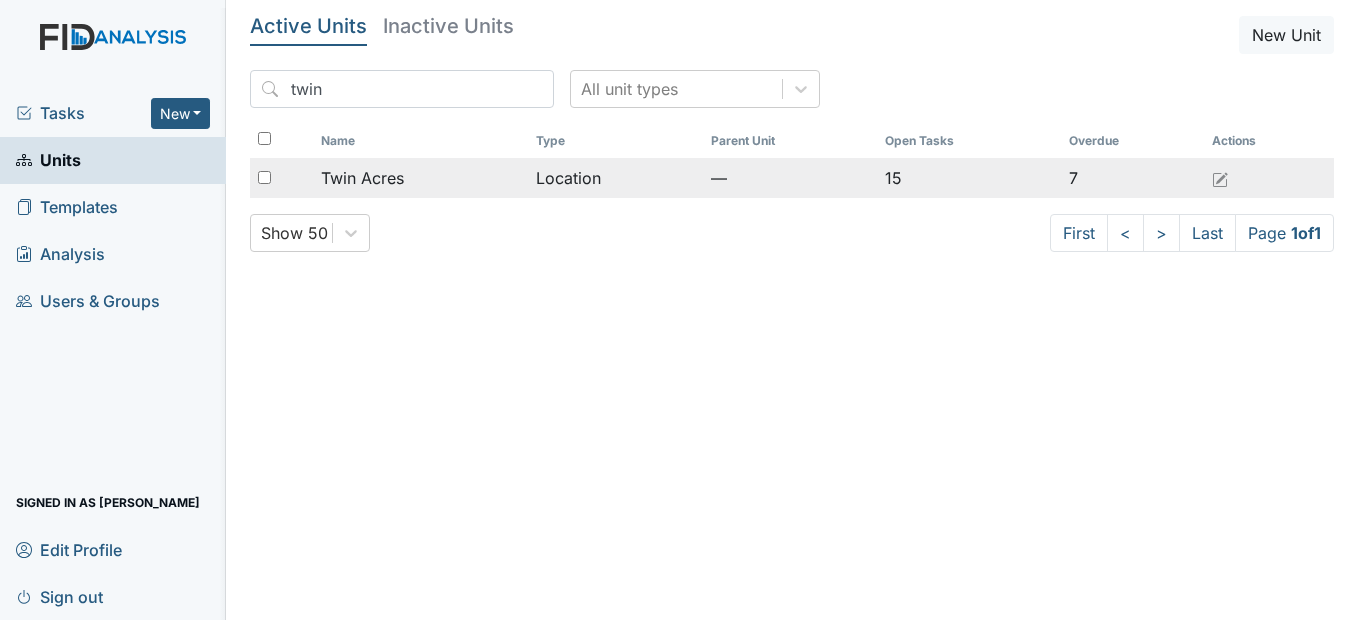click on "Twin Acres" at bounding box center [420, 178] 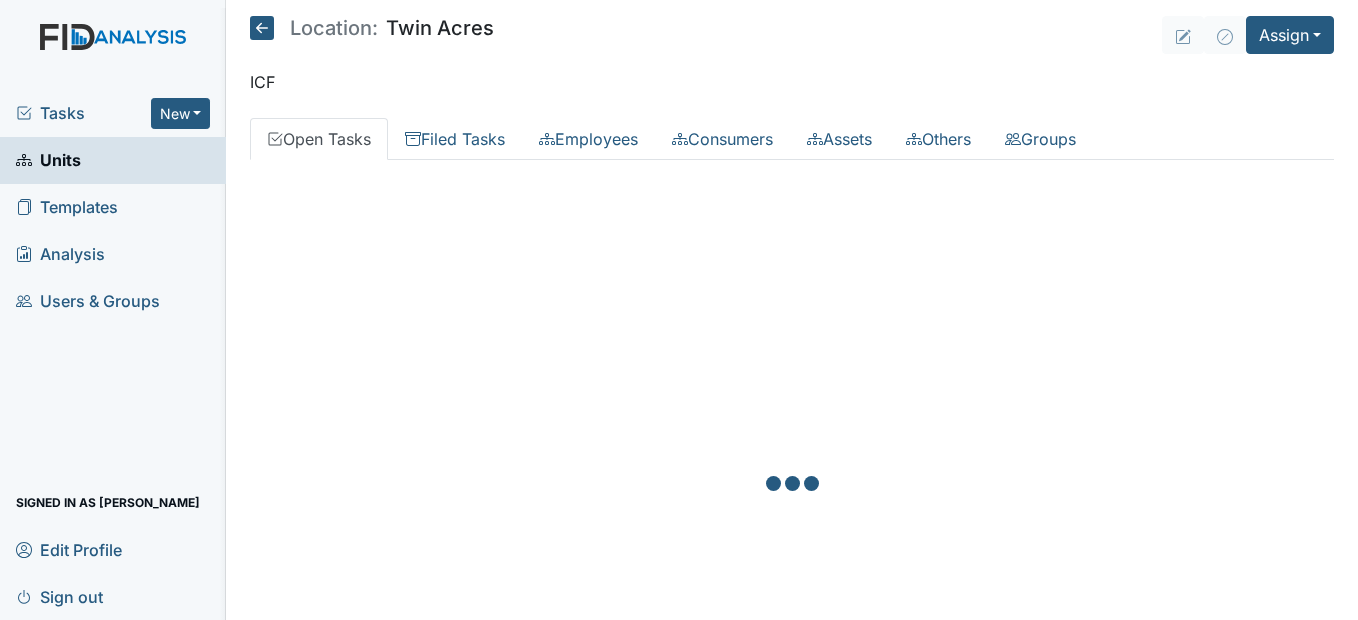scroll, scrollTop: 0, scrollLeft: 0, axis: both 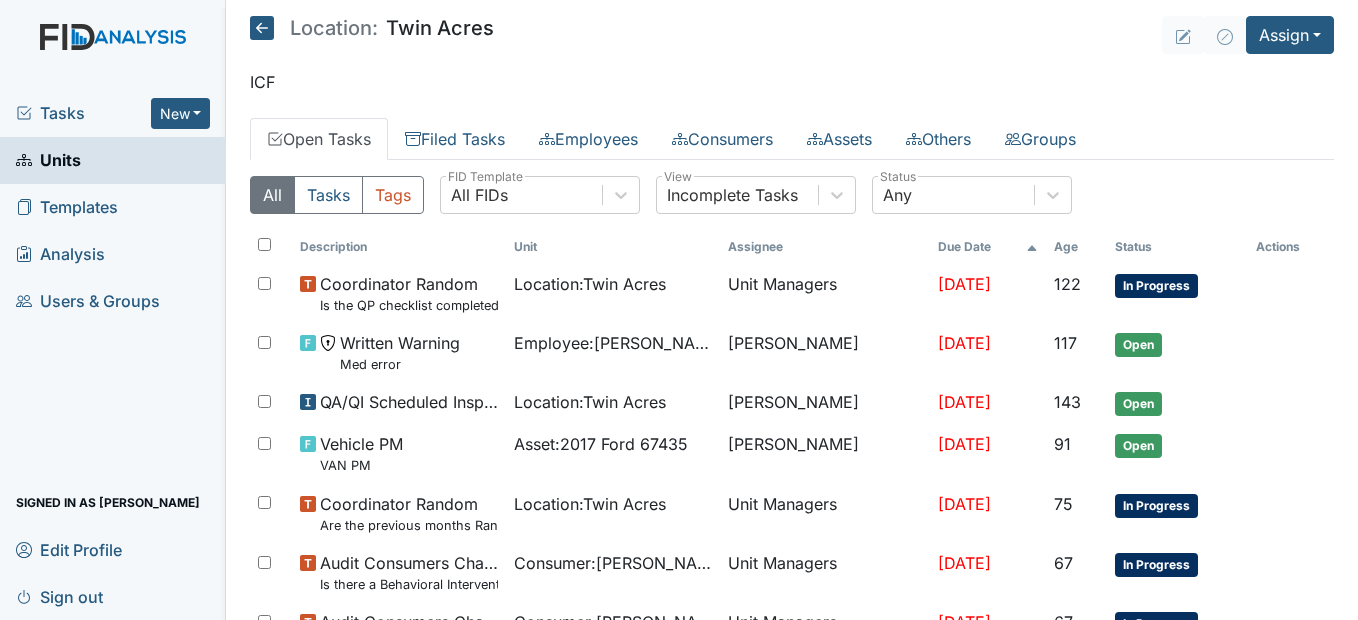 drag, startPoint x: 322, startPoint y: 197, endPoint x: 437, endPoint y: 86, distance: 159.83116 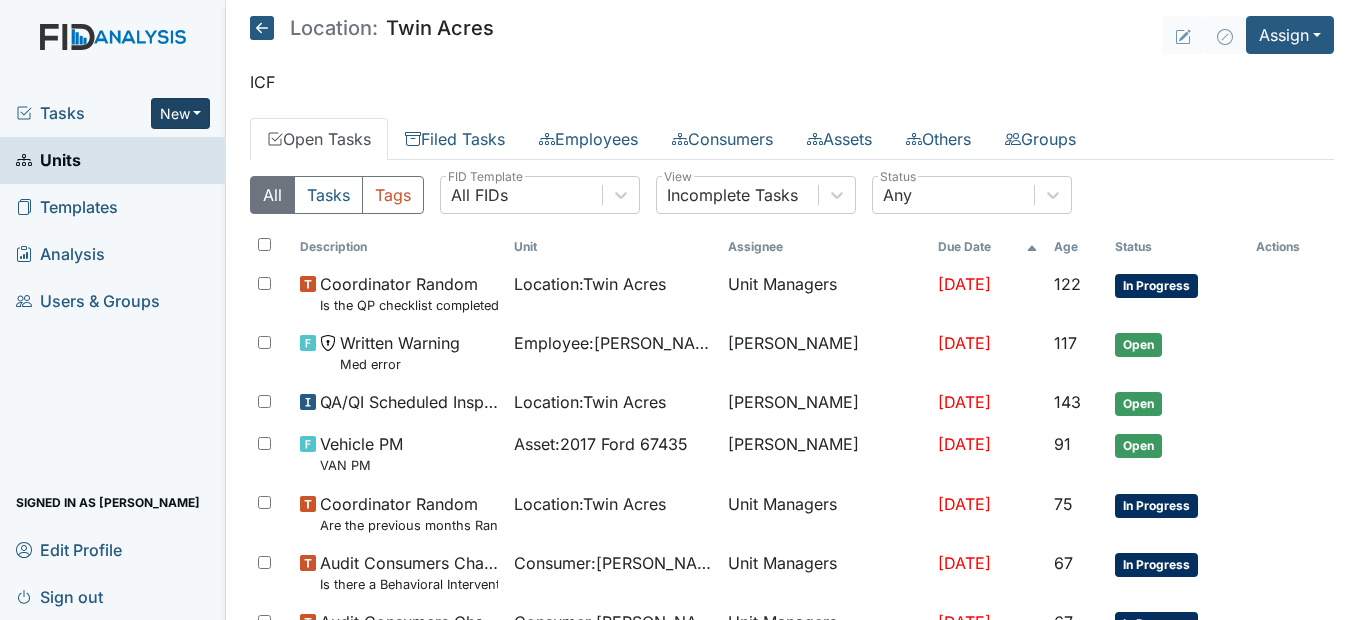 click on "New" at bounding box center [181, 113] 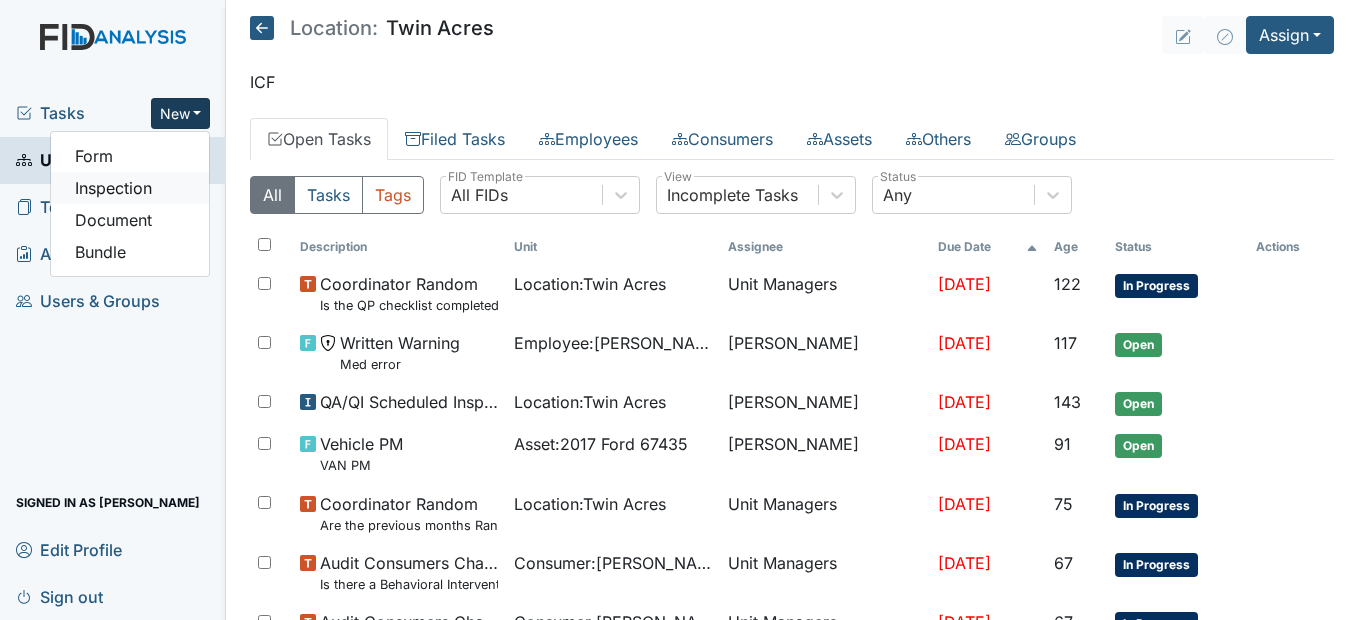 click on "Inspection" at bounding box center (130, 188) 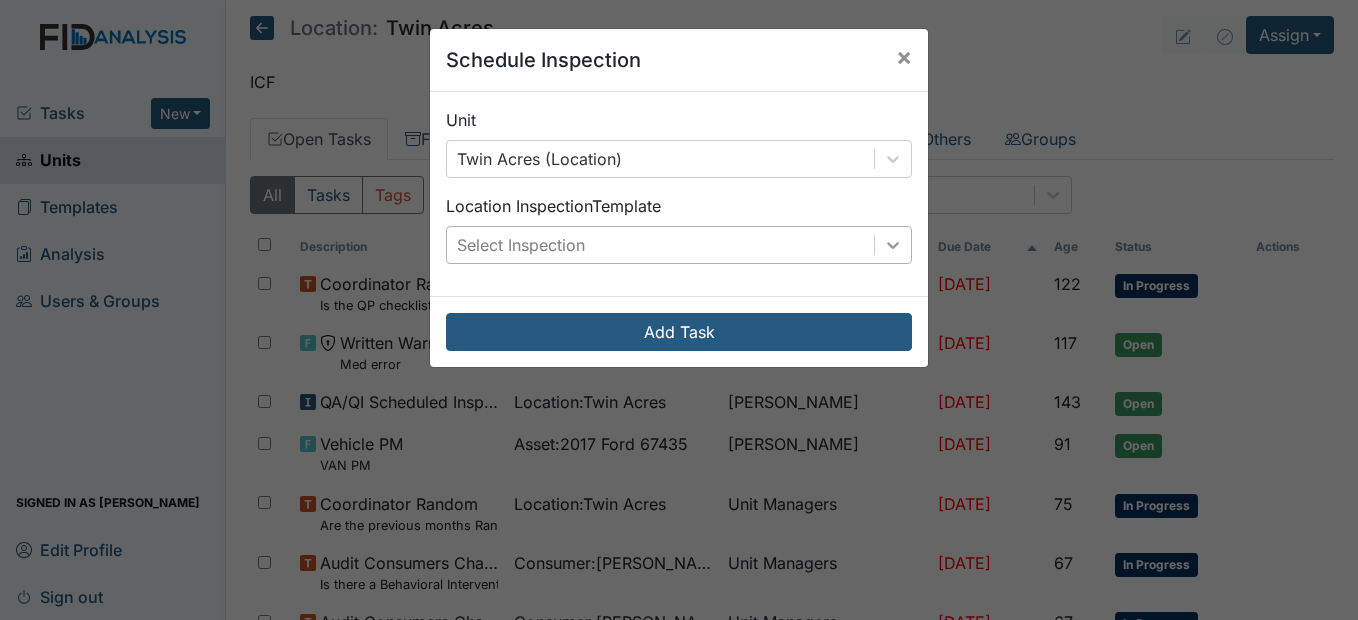 click 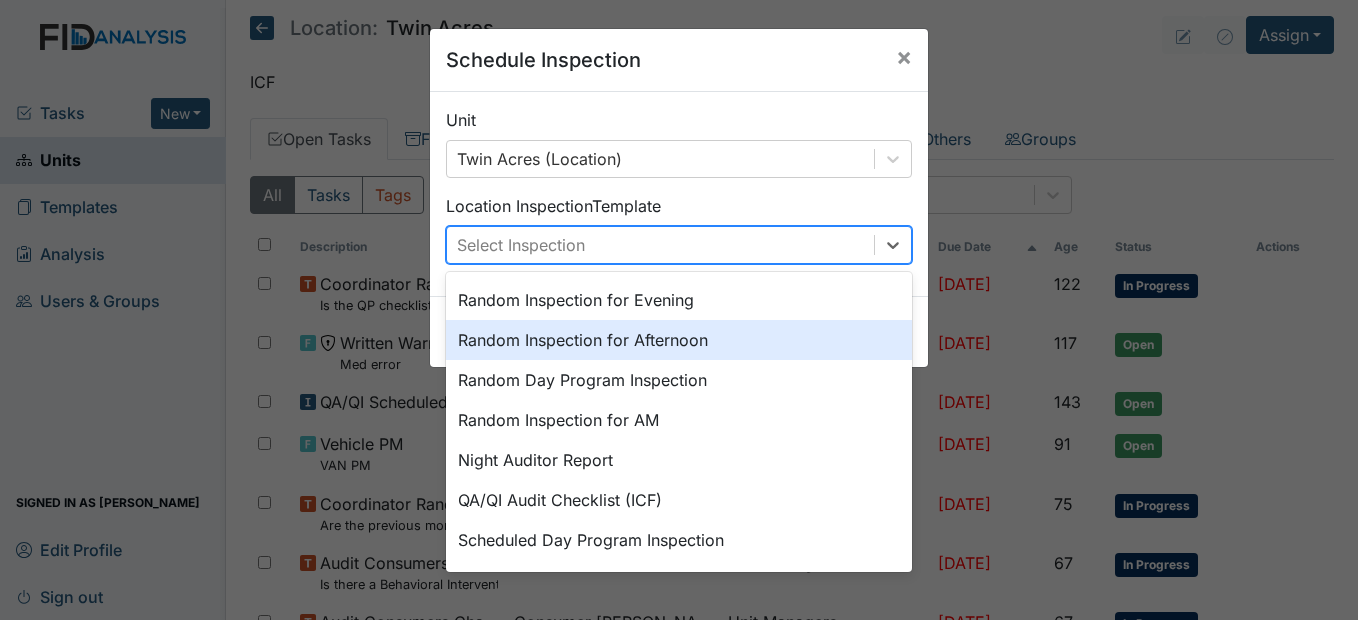 scroll, scrollTop: 300, scrollLeft: 0, axis: vertical 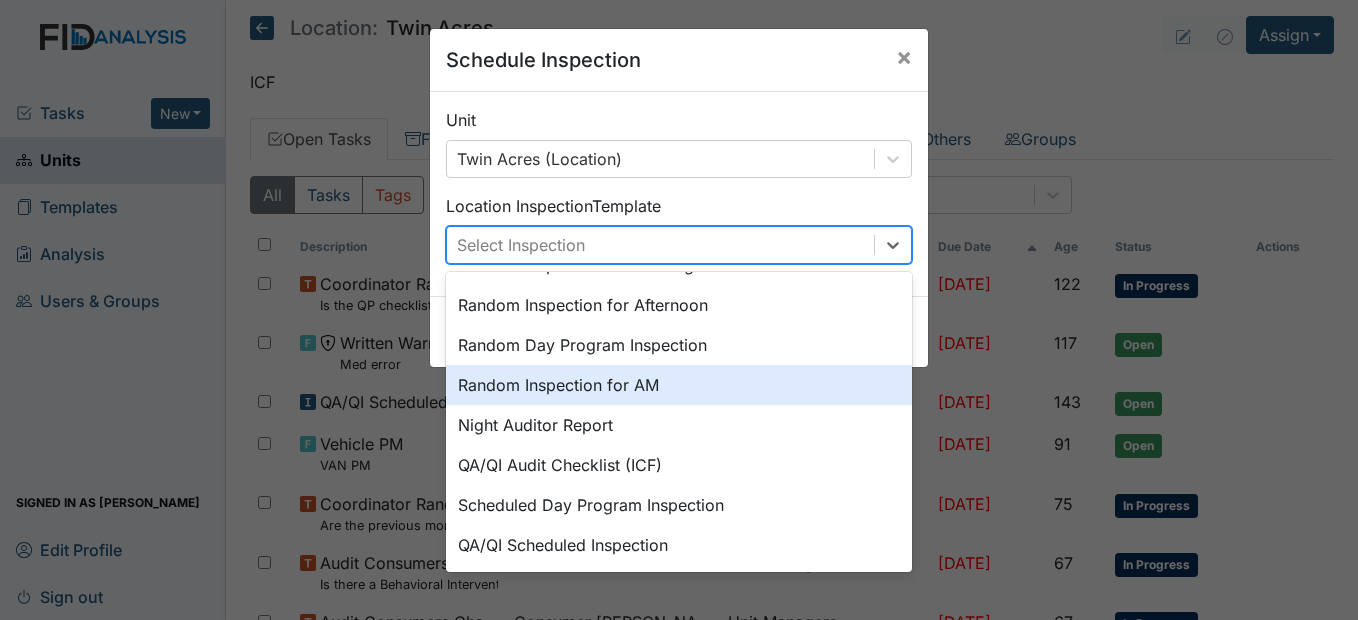 click on "Random Inspection for AM" at bounding box center [679, 385] 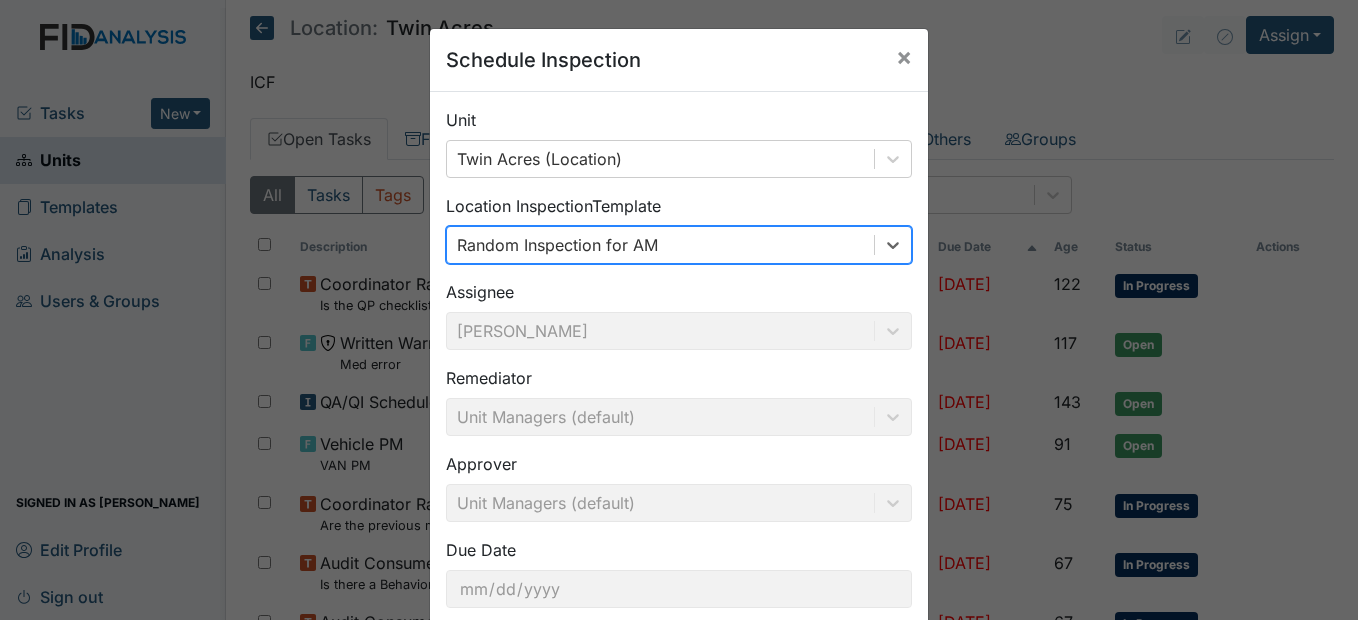 scroll, scrollTop: 120, scrollLeft: 0, axis: vertical 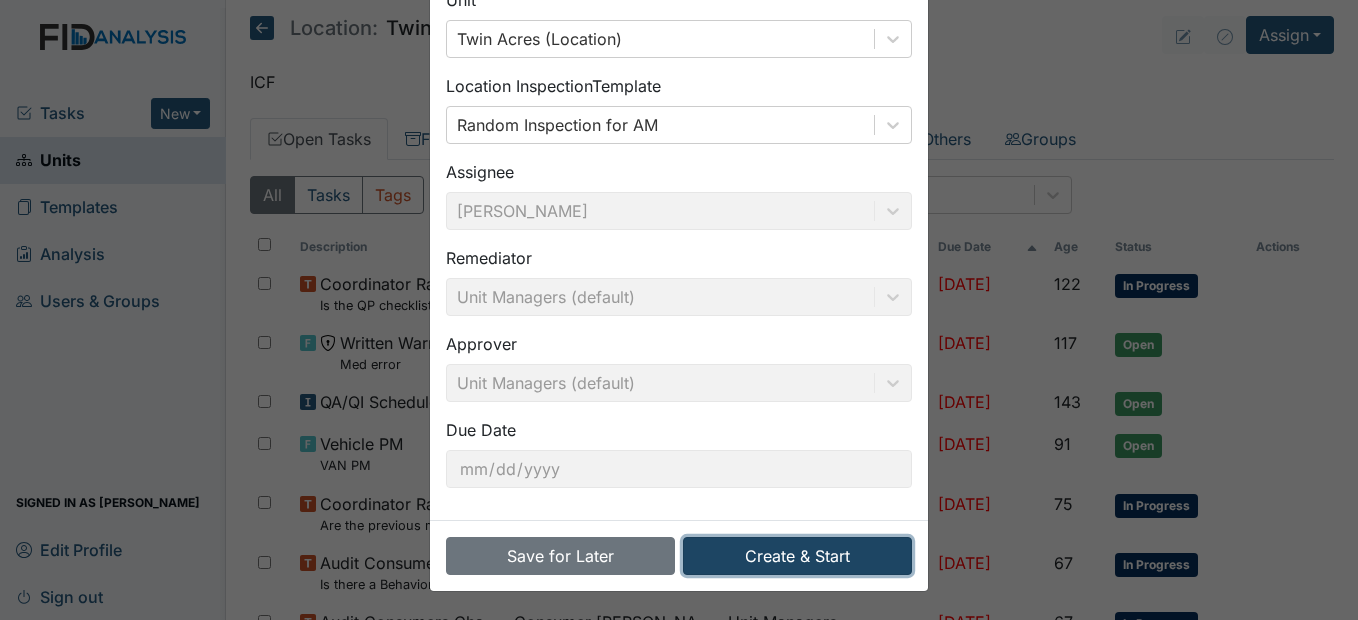 click on "Create & Start" at bounding box center [797, 556] 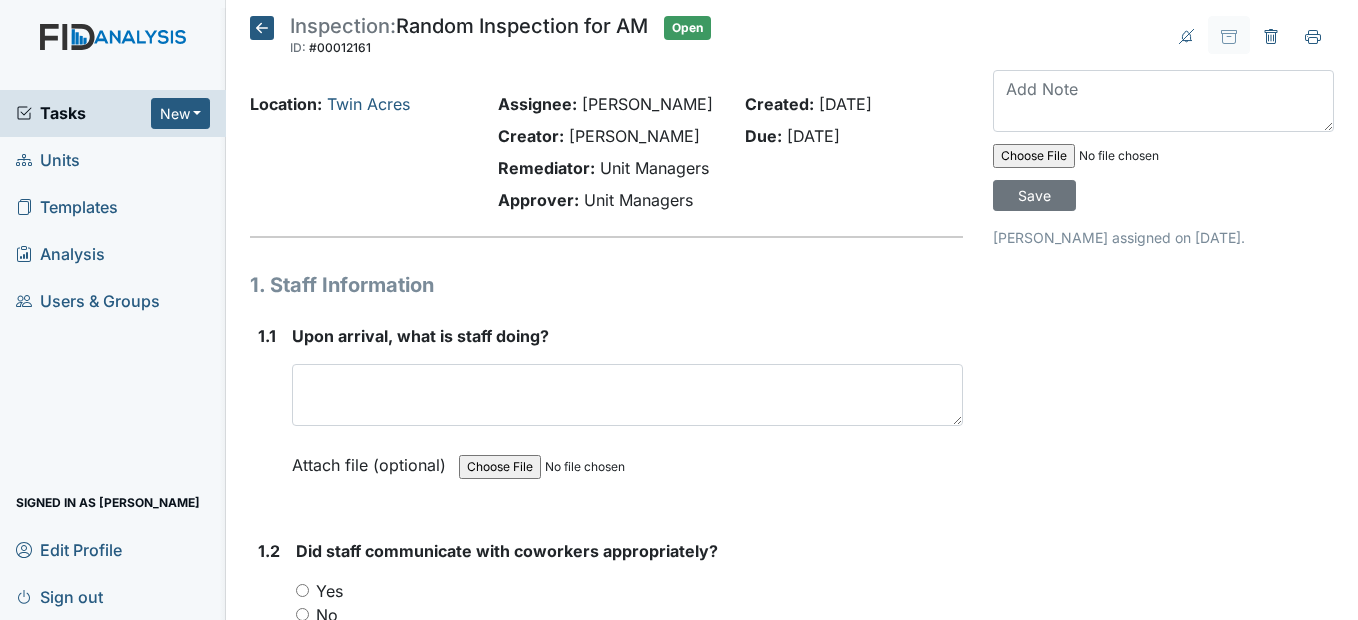 scroll, scrollTop: 0, scrollLeft: 0, axis: both 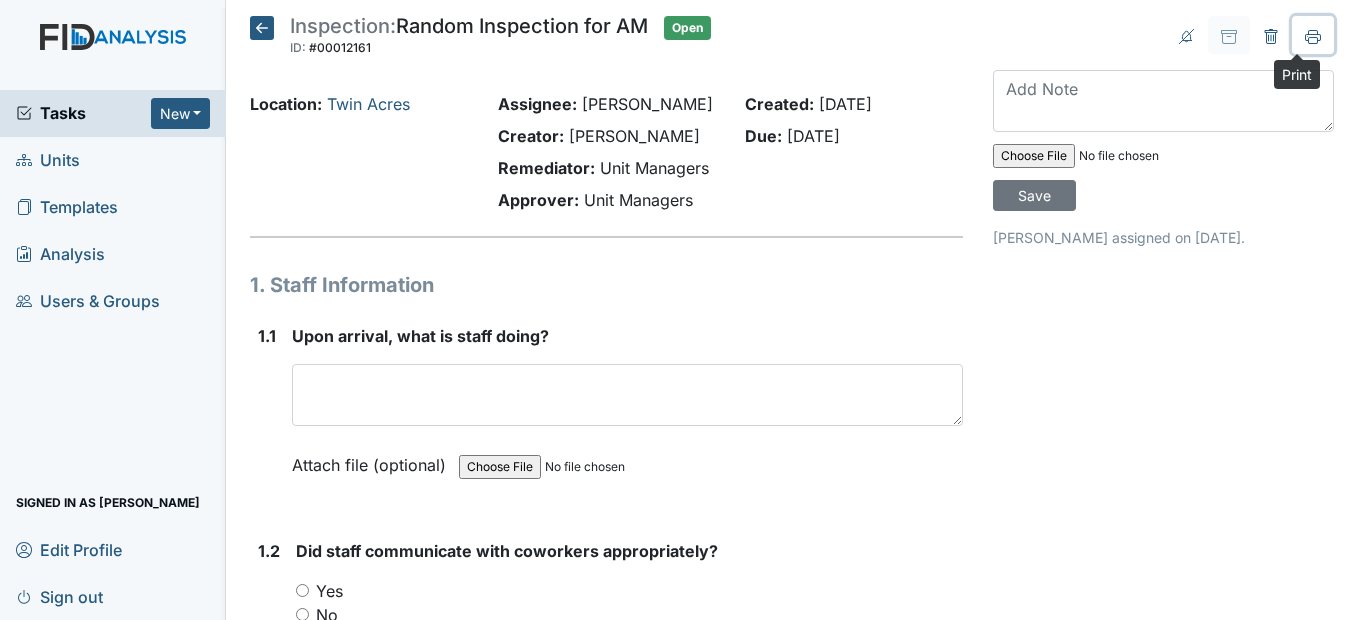 click 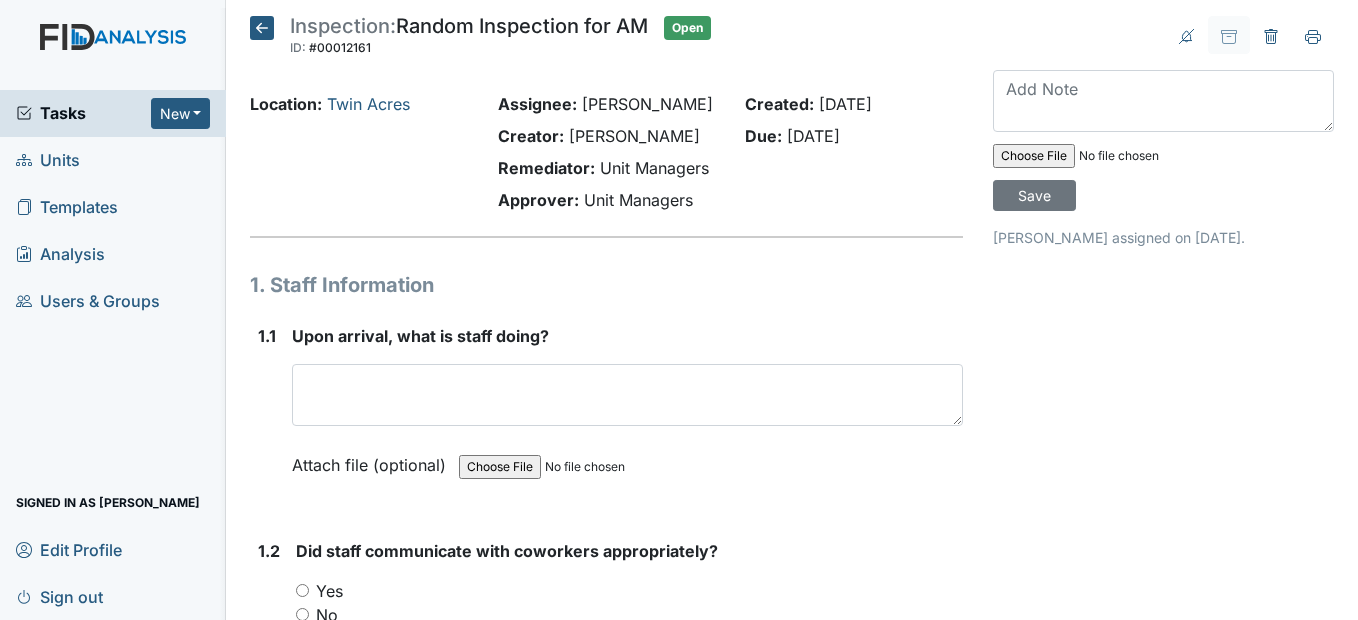 click 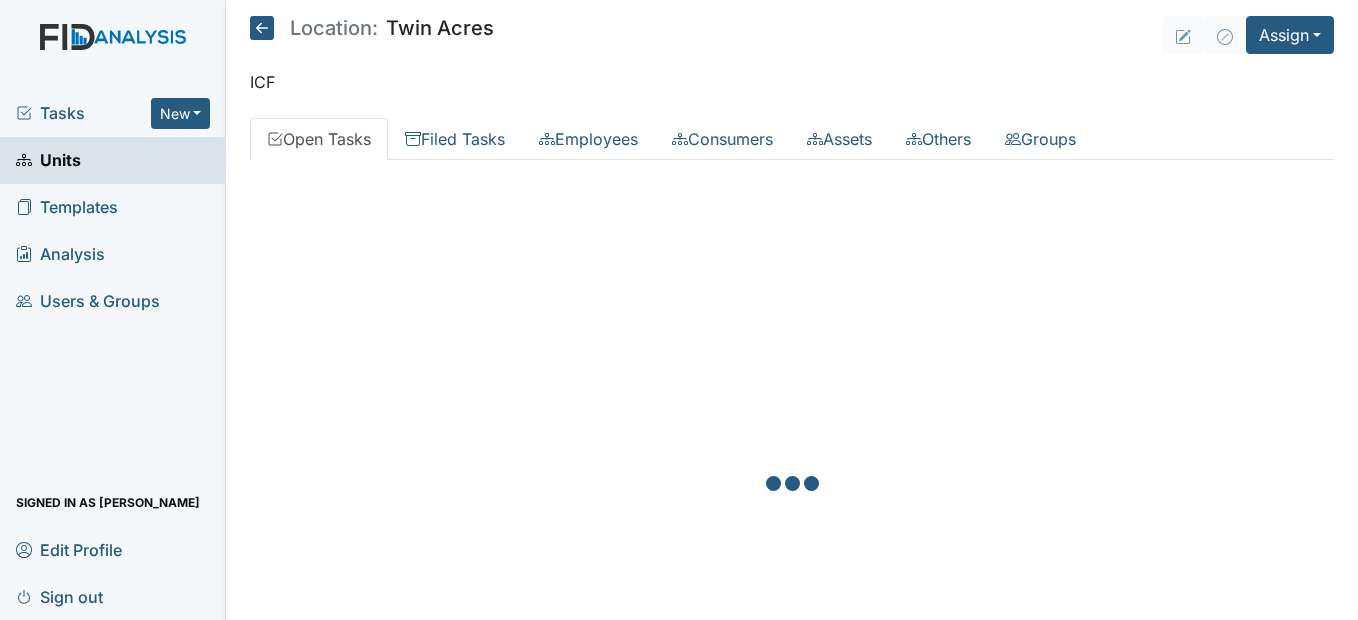 scroll, scrollTop: 0, scrollLeft: 0, axis: both 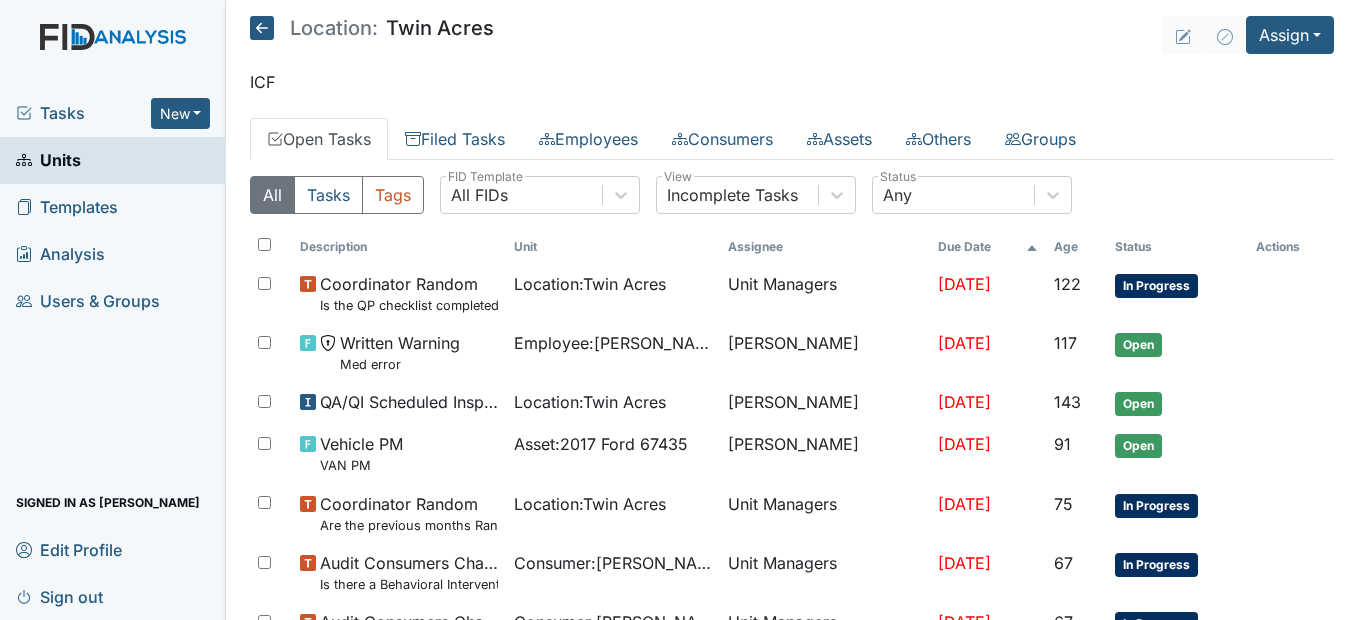 click 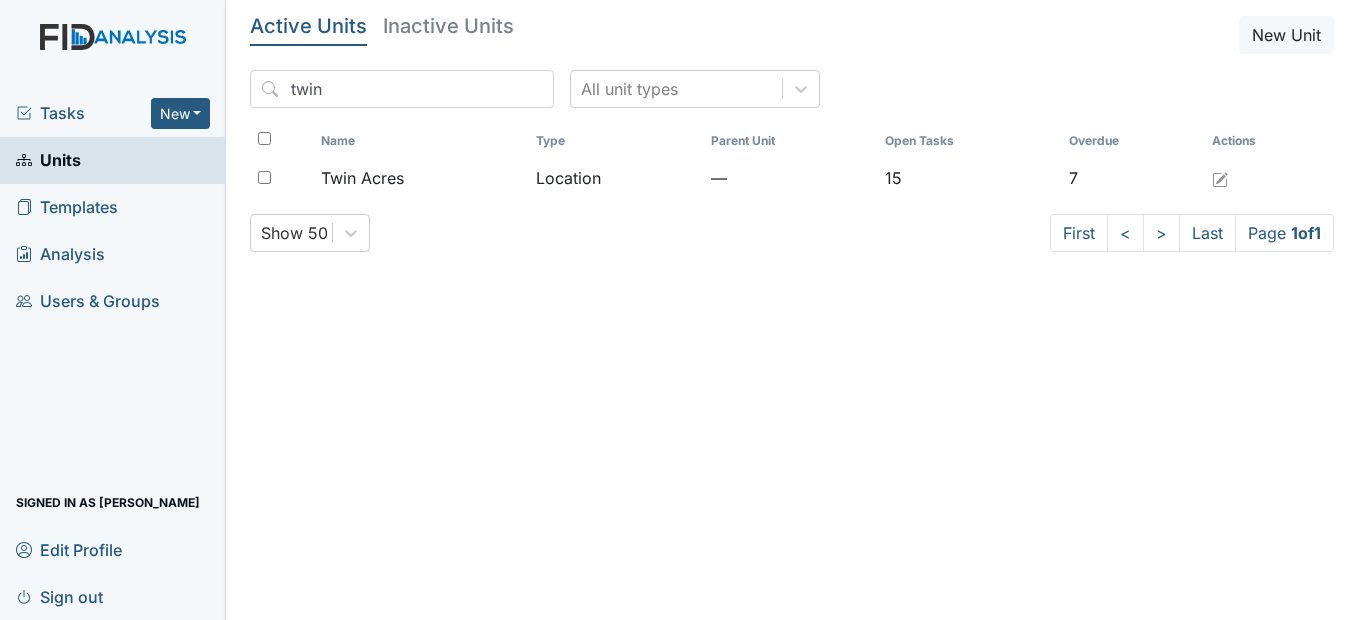 scroll, scrollTop: 0, scrollLeft: 0, axis: both 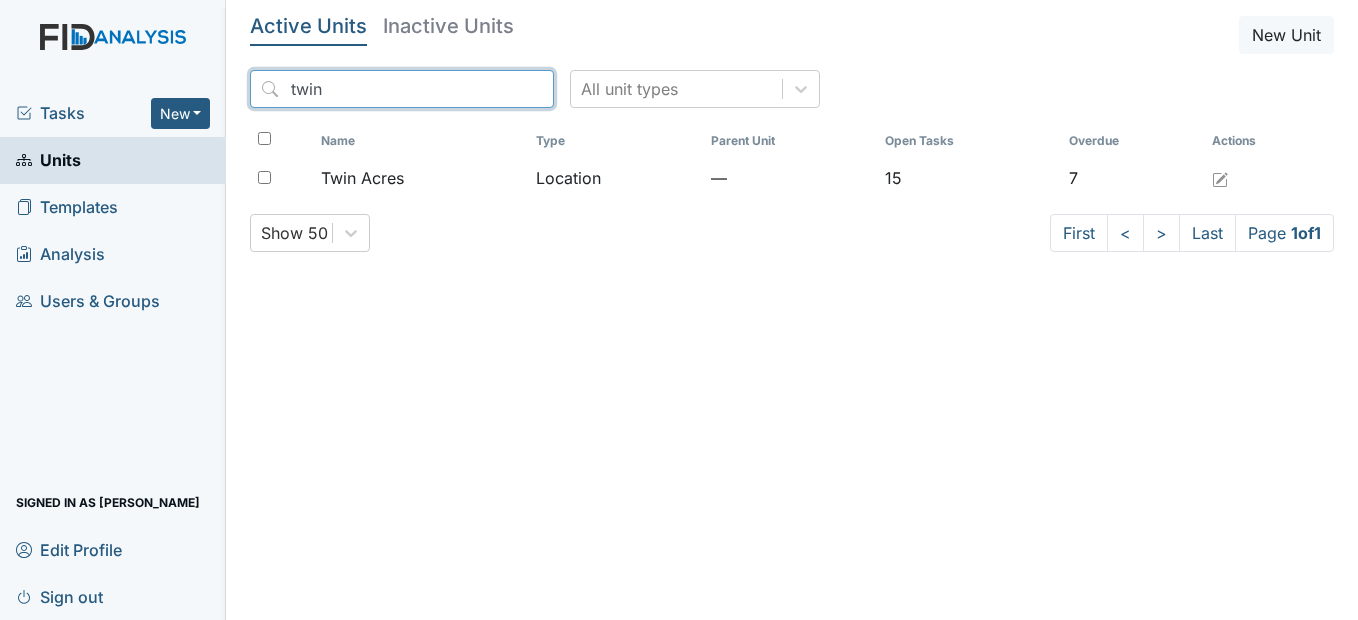 click on "twin" at bounding box center (402, 89) 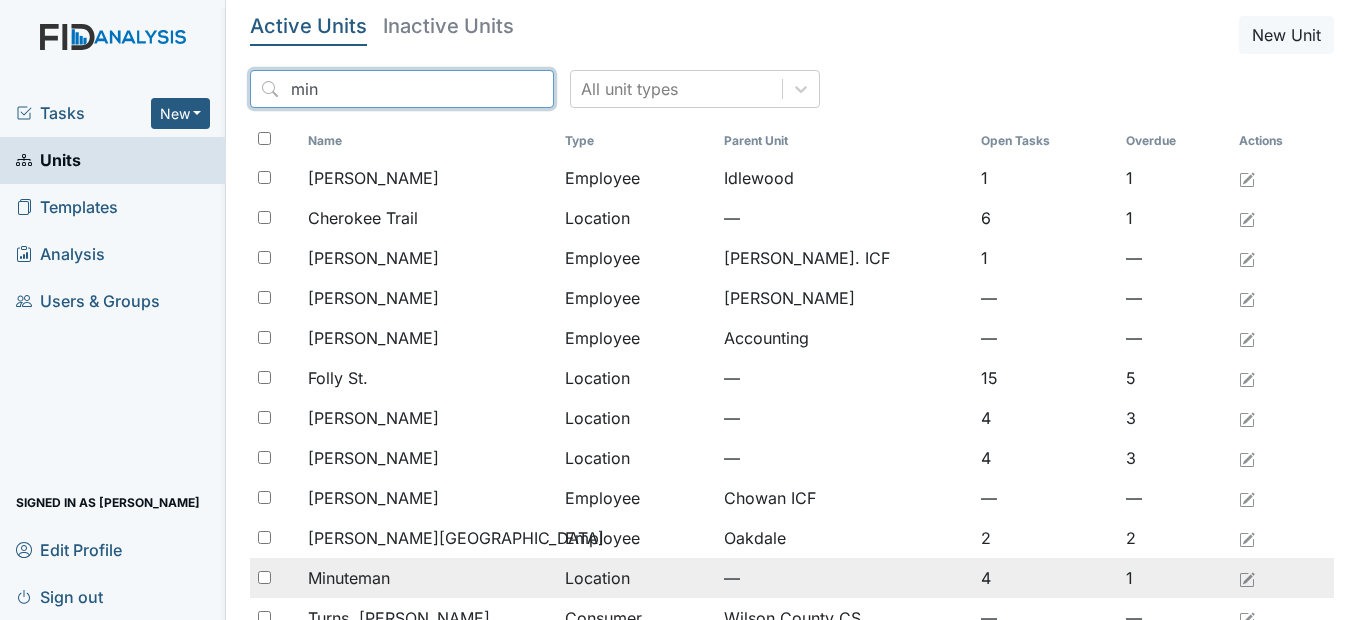 type on "min" 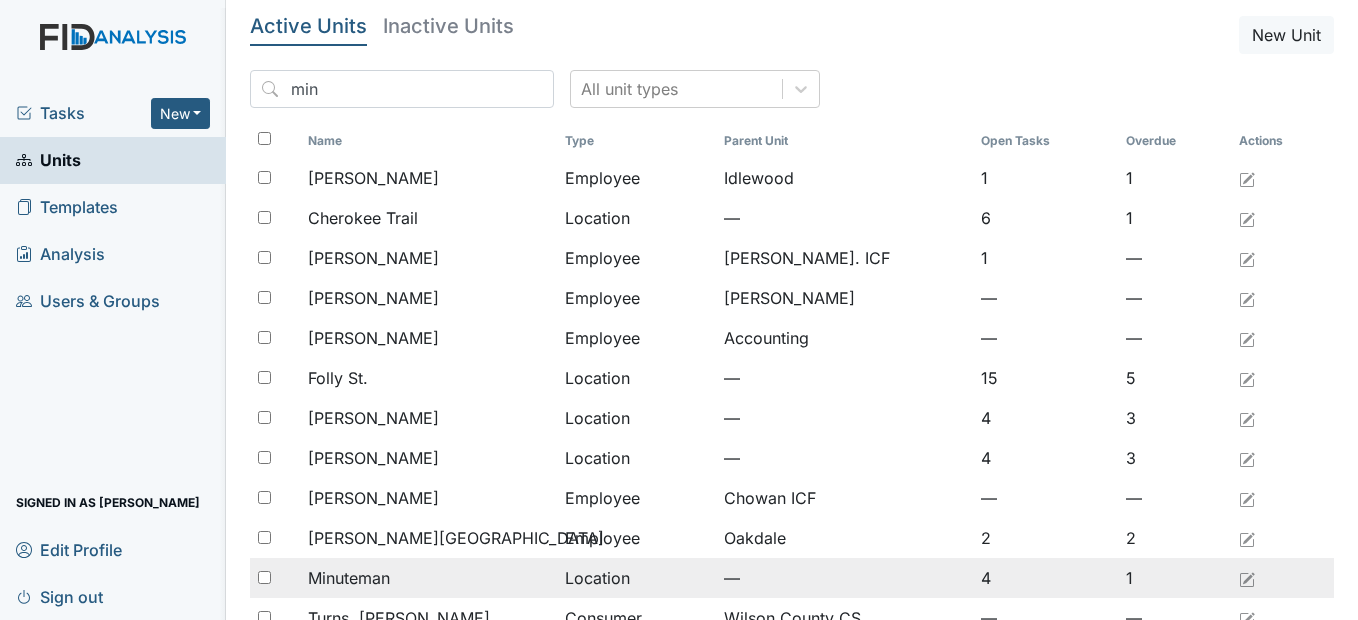 click on "Minuteman" at bounding box center [349, 578] 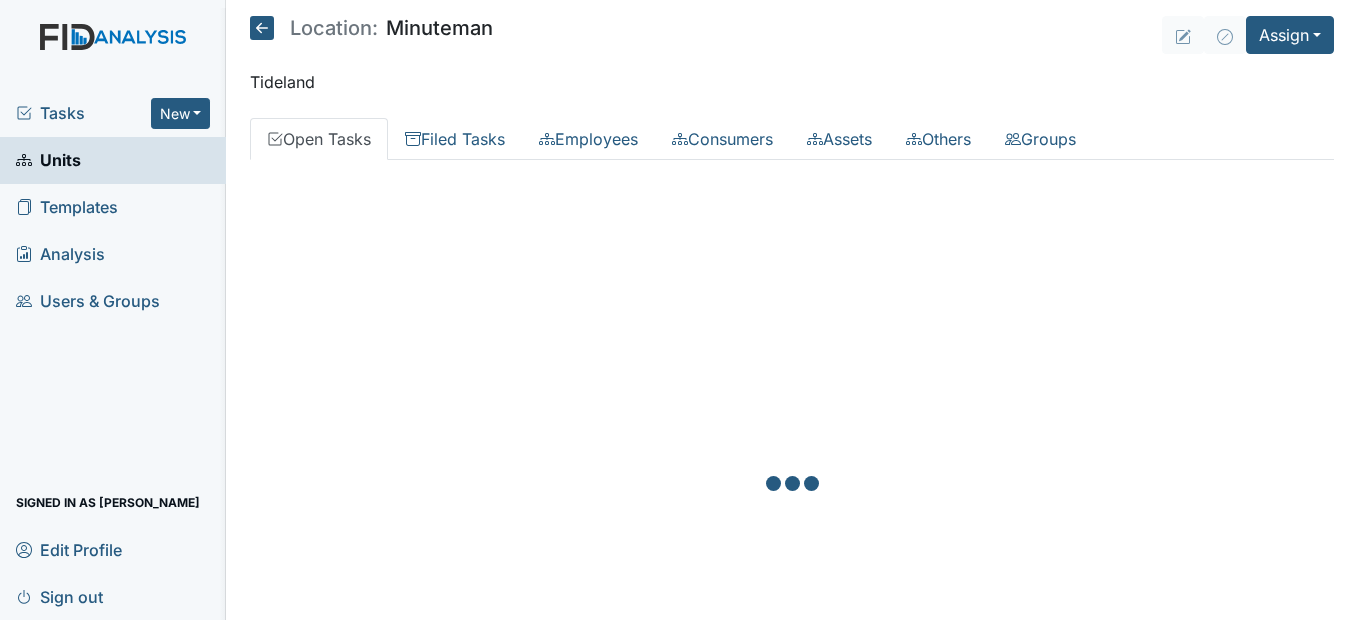 scroll, scrollTop: 0, scrollLeft: 0, axis: both 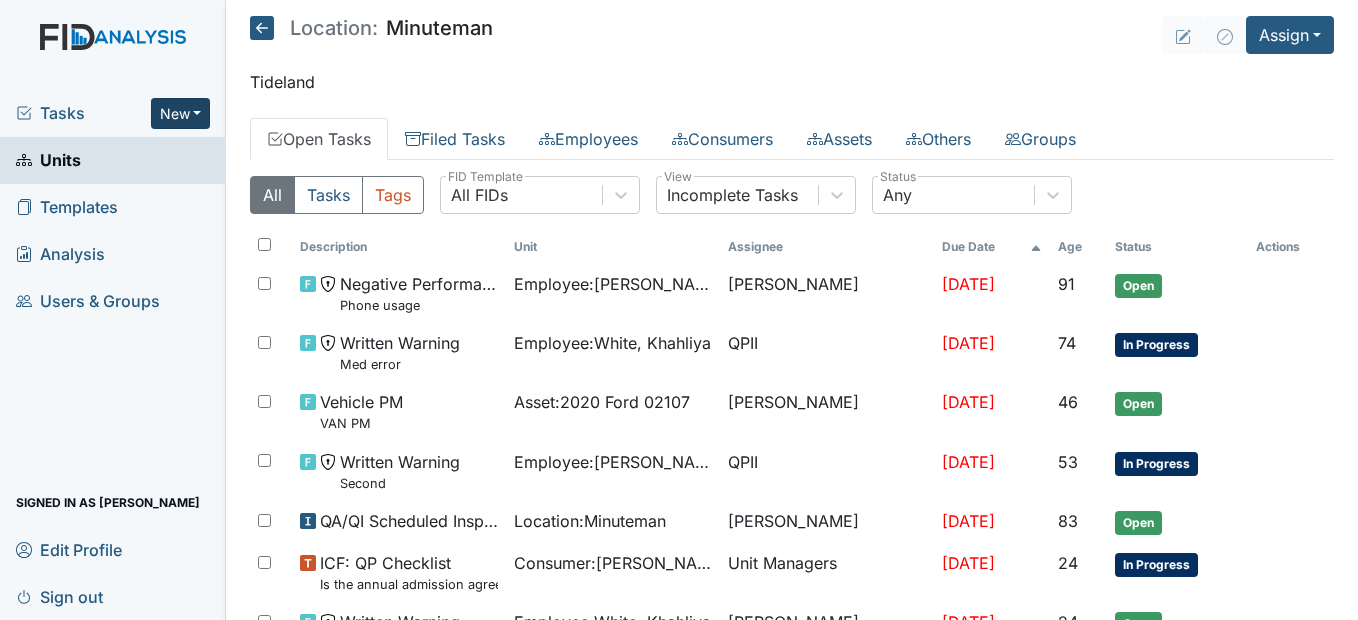 click on "New" at bounding box center [181, 113] 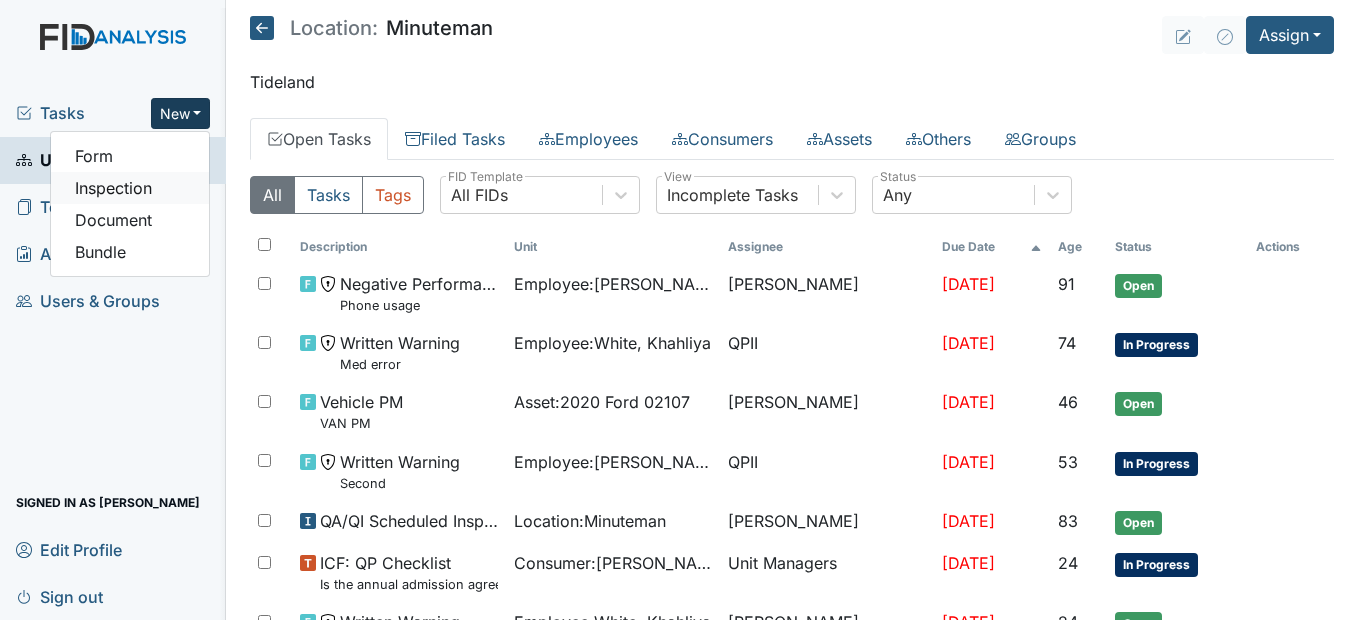 click on "Inspection" at bounding box center (130, 188) 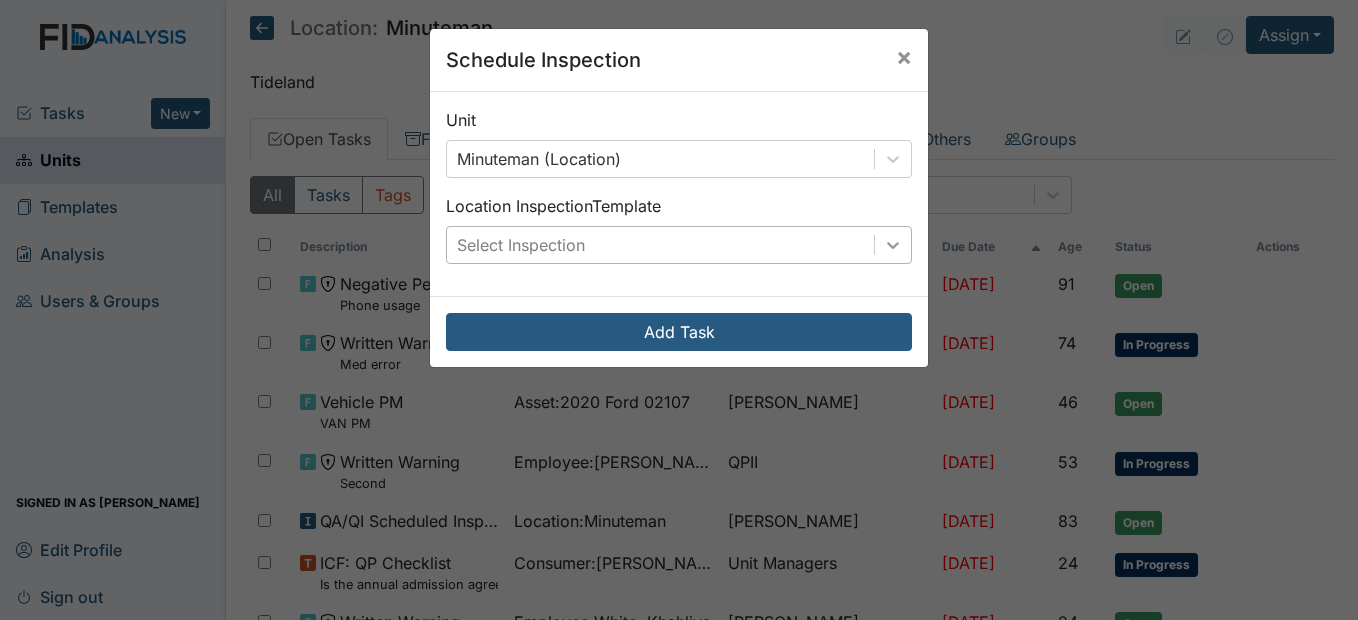 click at bounding box center (893, 245) 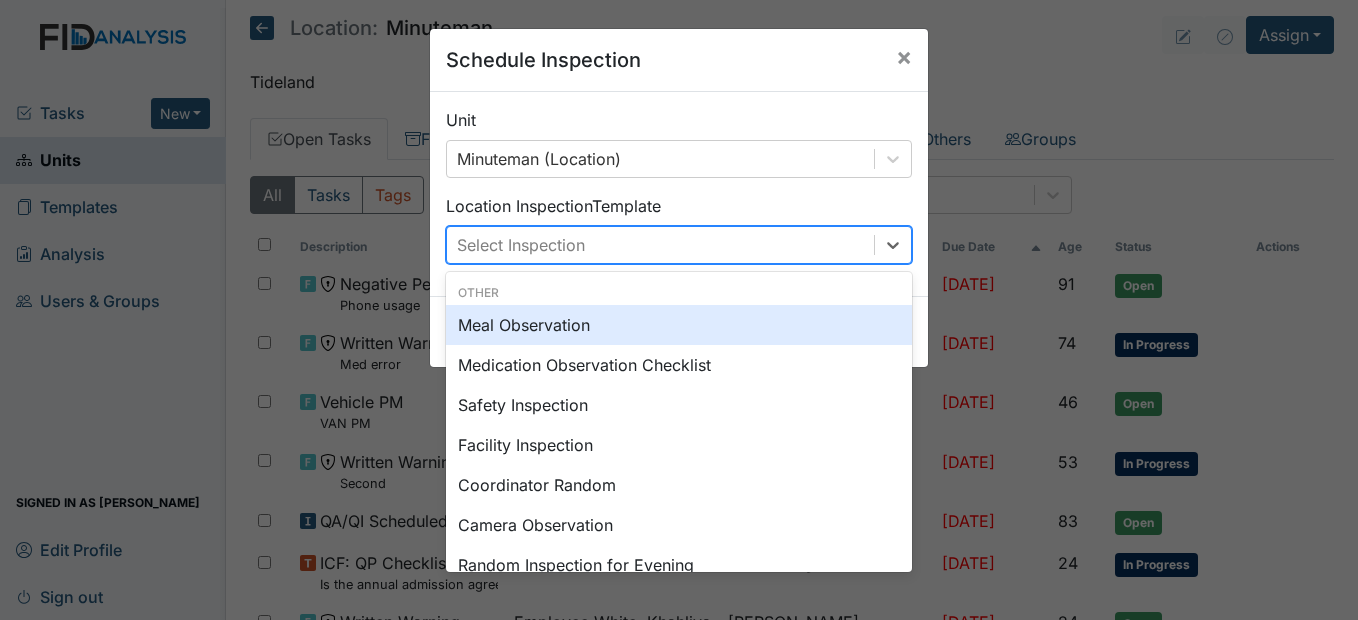 click on "Meal Observation" at bounding box center [679, 325] 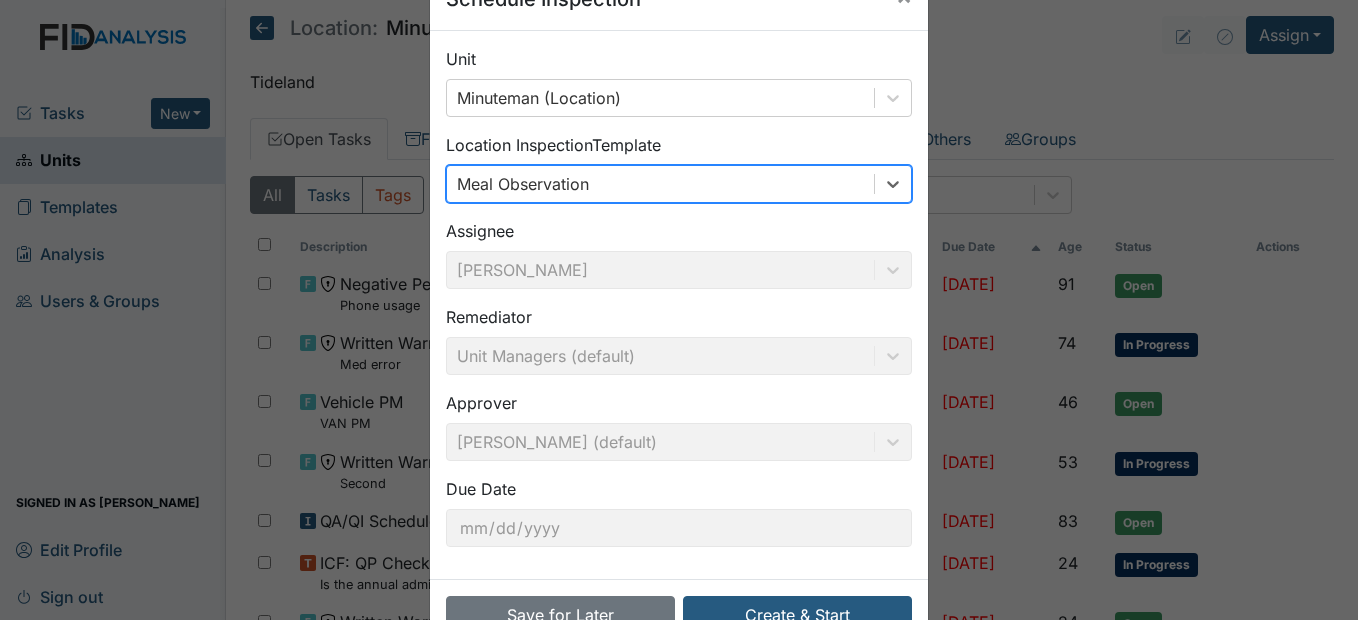 scroll, scrollTop: 120, scrollLeft: 0, axis: vertical 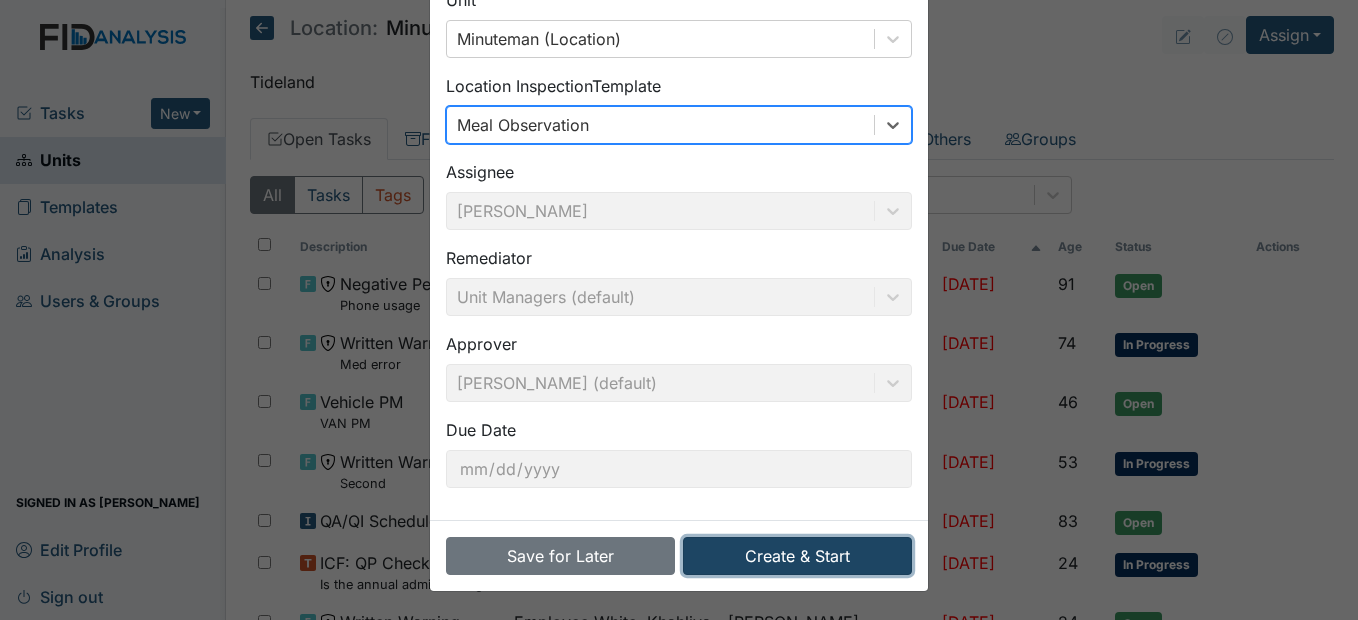 click on "Create & Start" at bounding box center (797, 556) 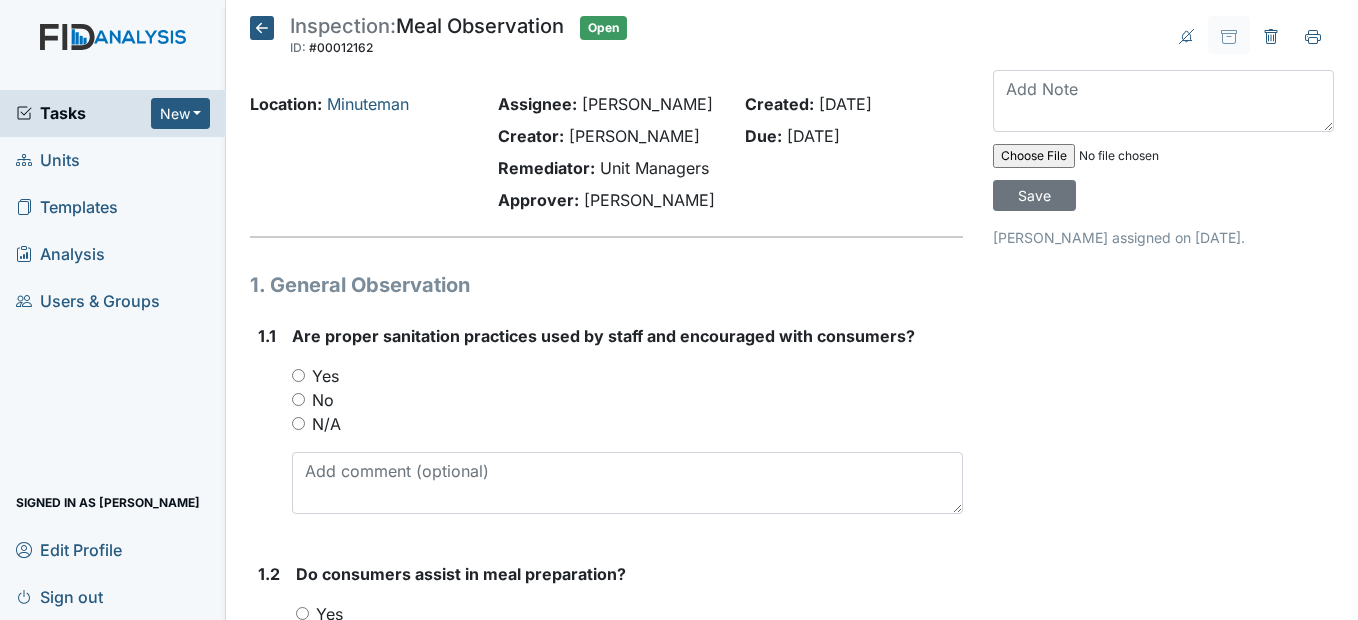 scroll, scrollTop: 0, scrollLeft: 0, axis: both 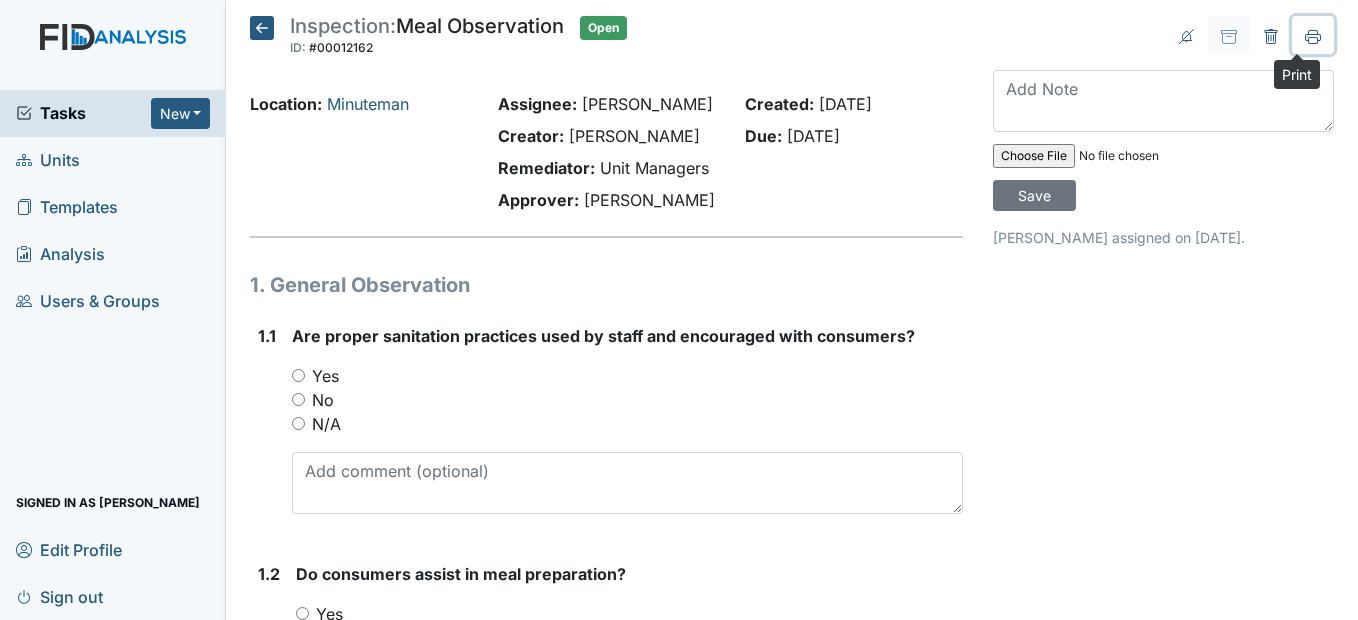 click 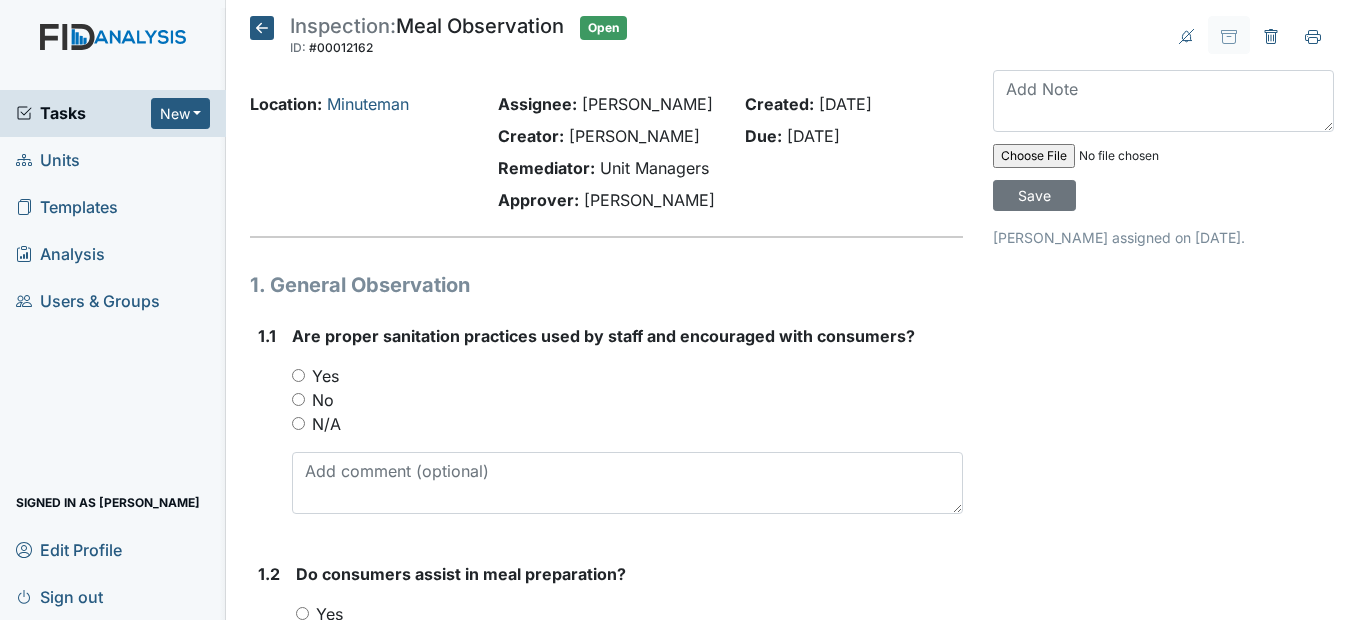 click 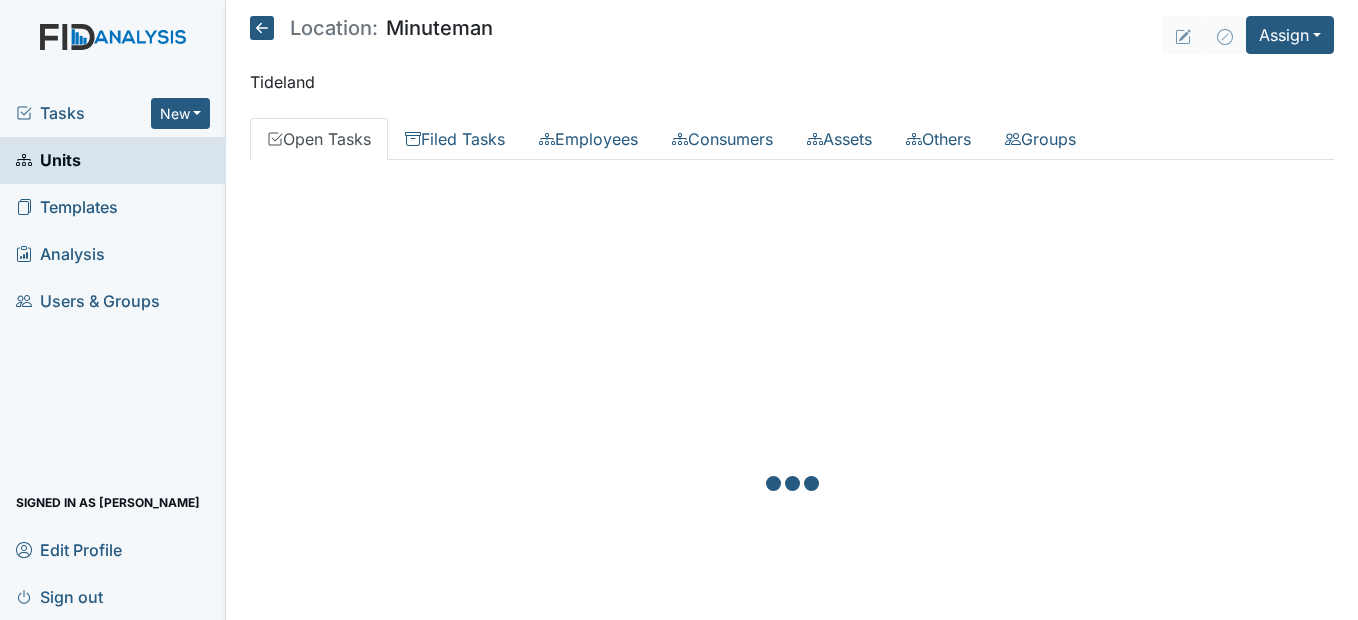 scroll, scrollTop: 0, scrollLeft: 0, axis: both 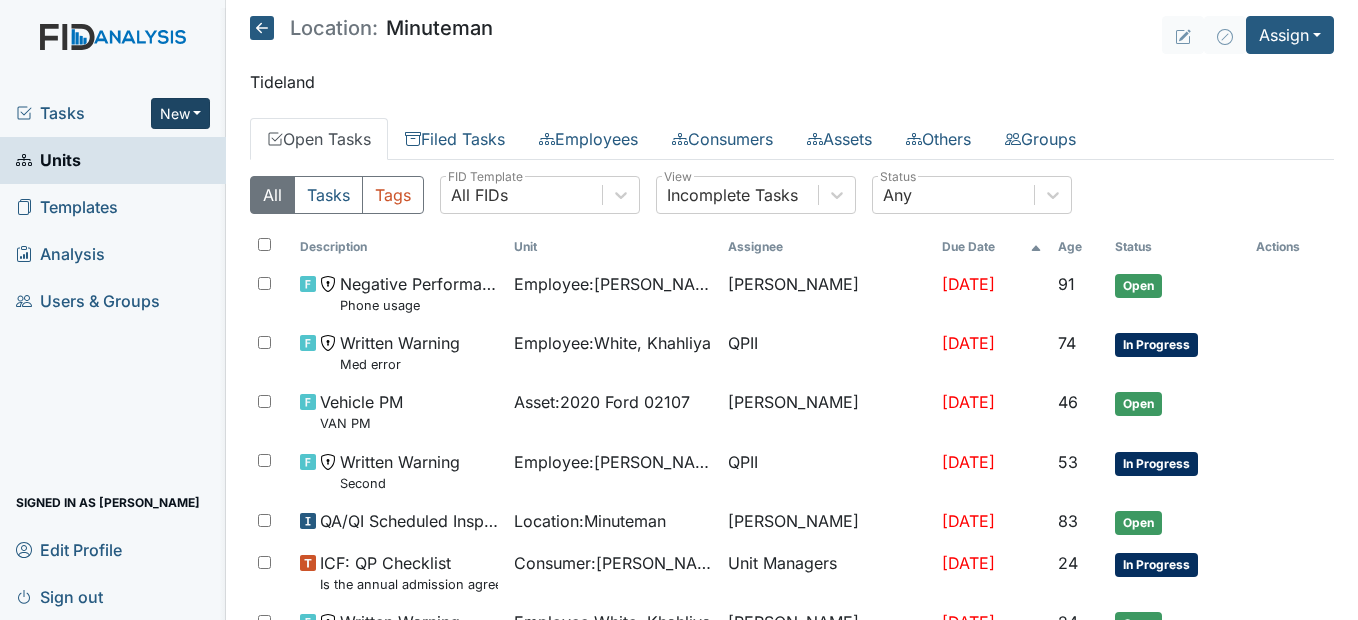 click on "New" at bounding box center [181, 113] 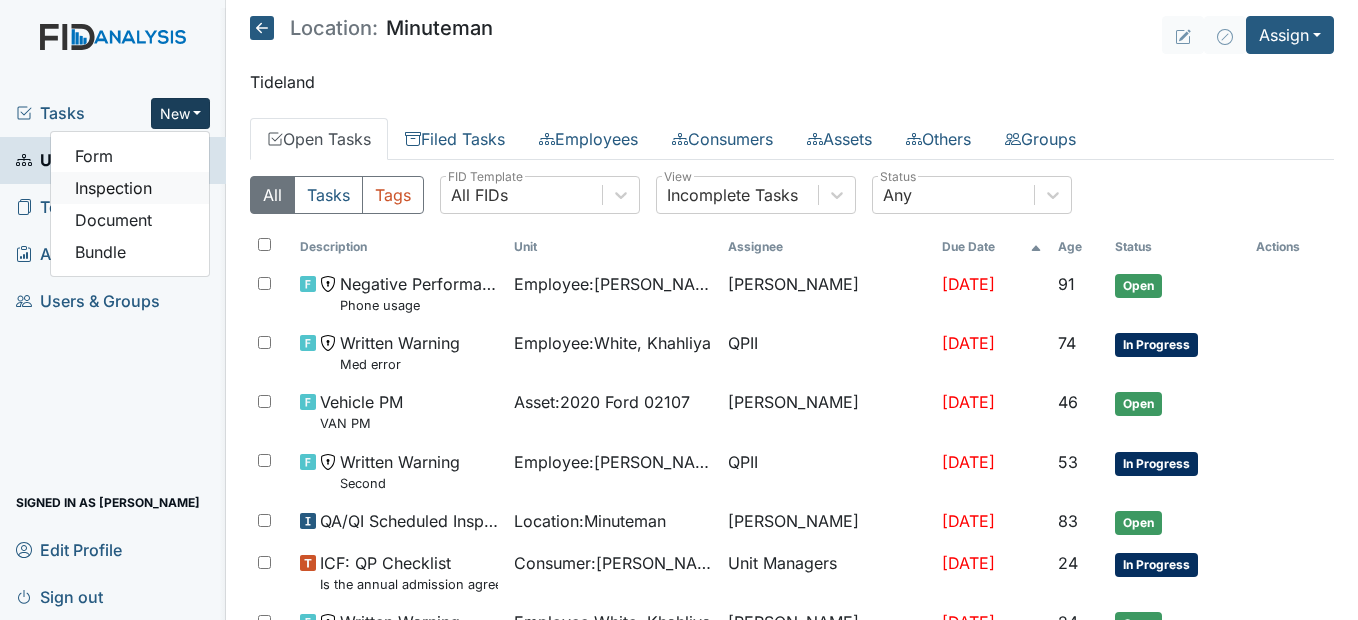 click on "Inspection" at bounding box center [130, 188] 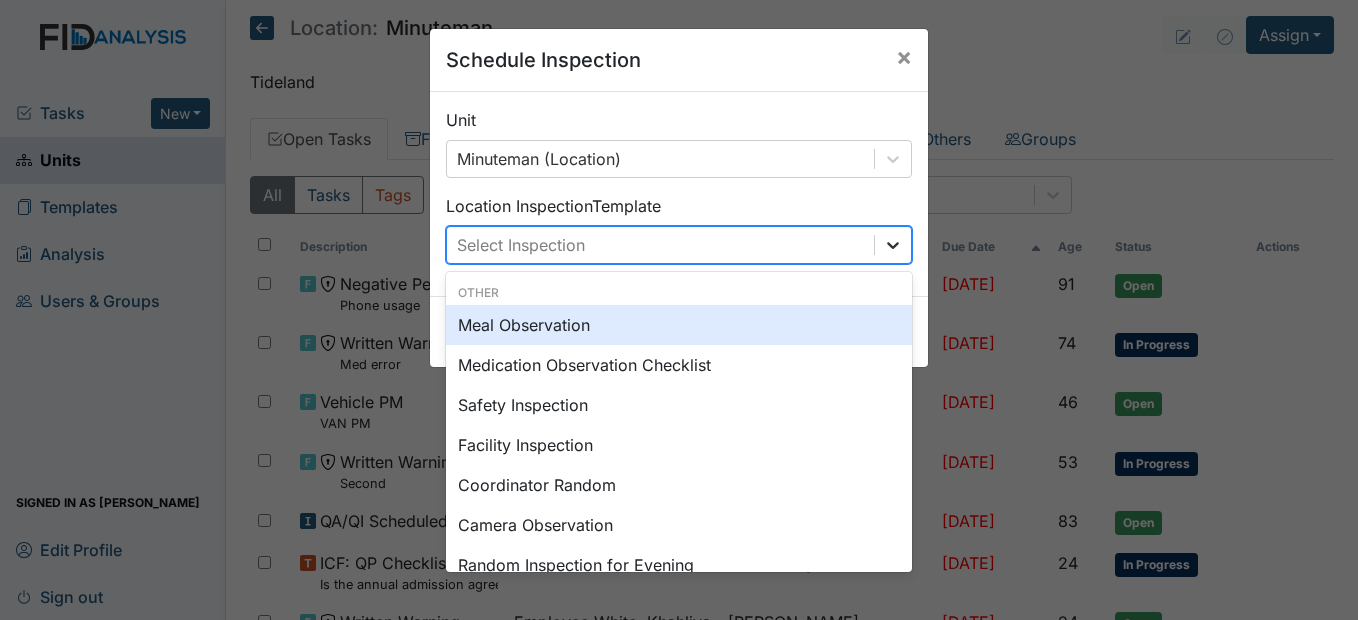 click 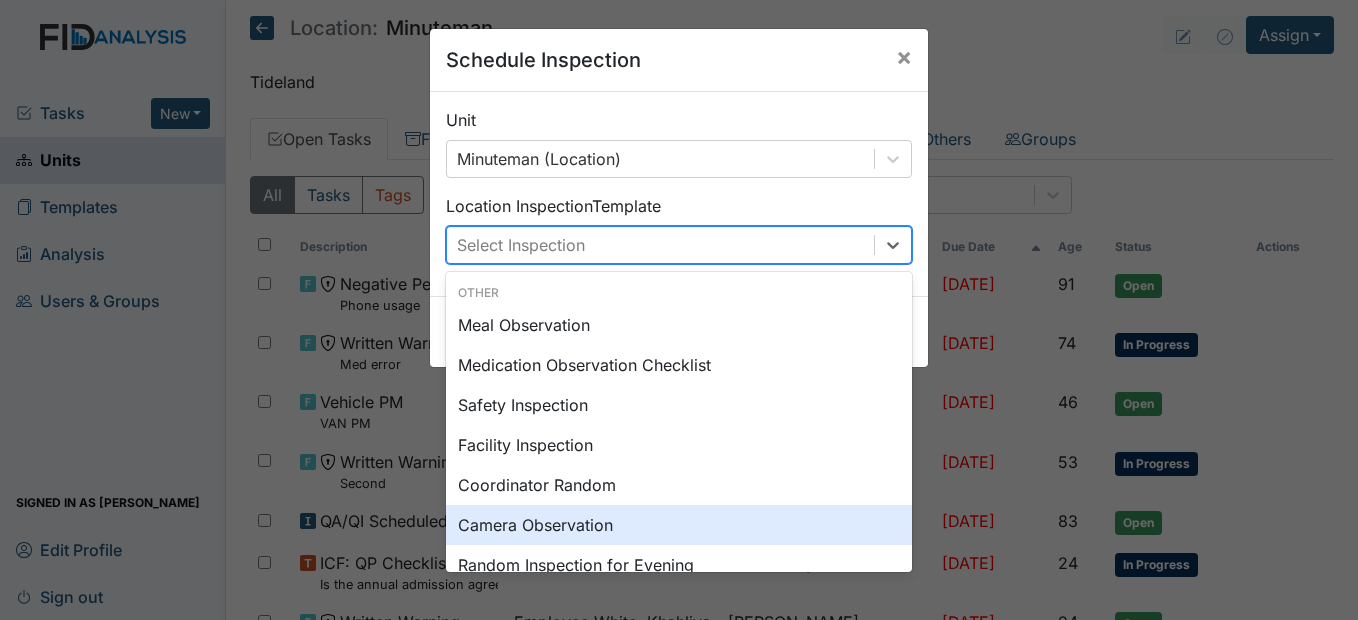 click on "Camera Observation" at bounding box center [679, 525] 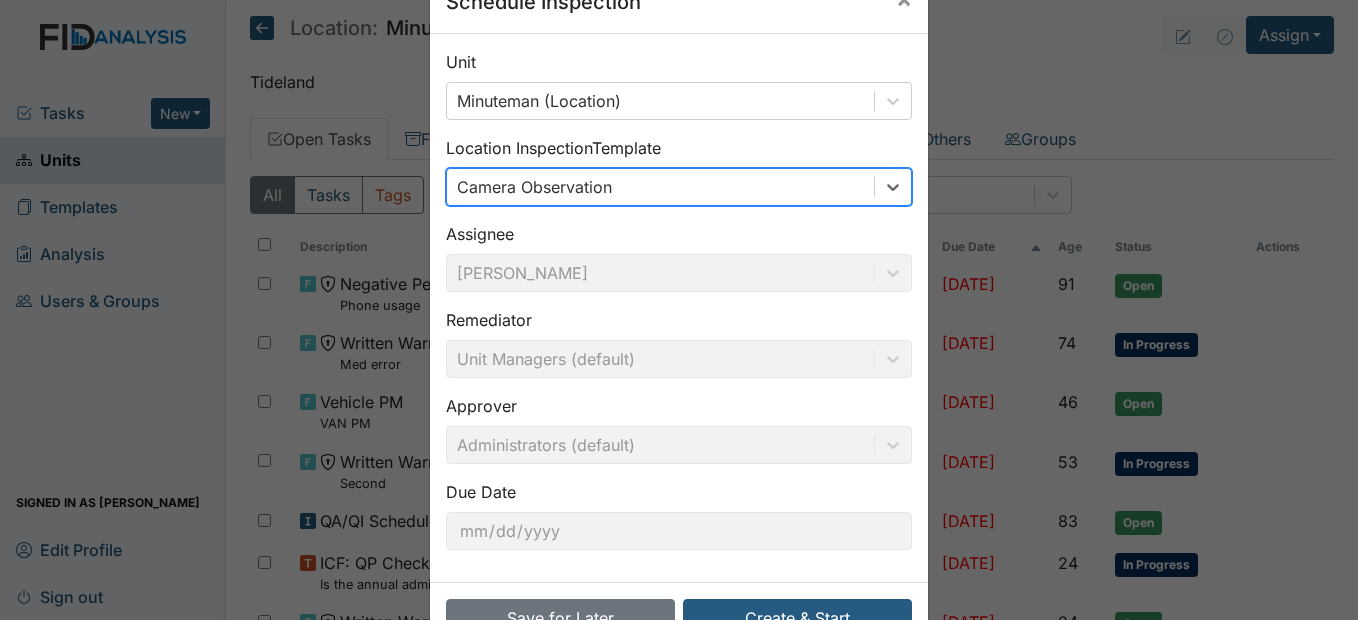 scroll, scrollTop: 120, scrollLeft: 0, axis: vertical 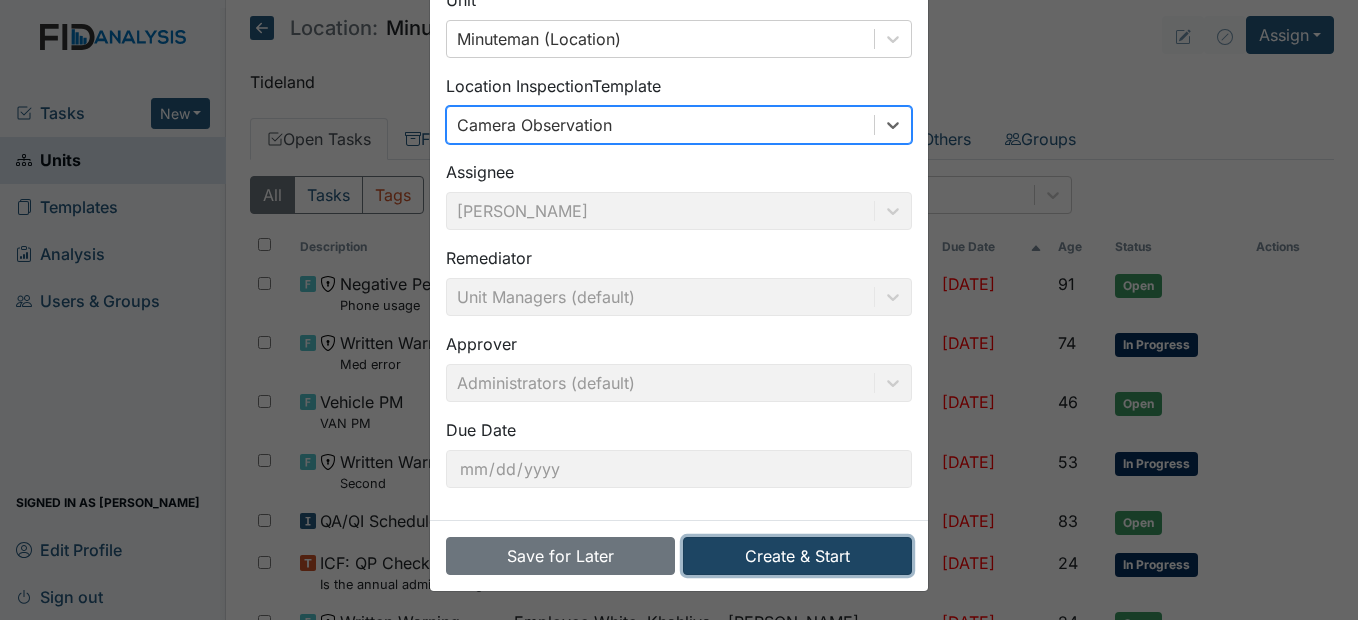 click on "Create & Start" at bounding box center [797, 556] 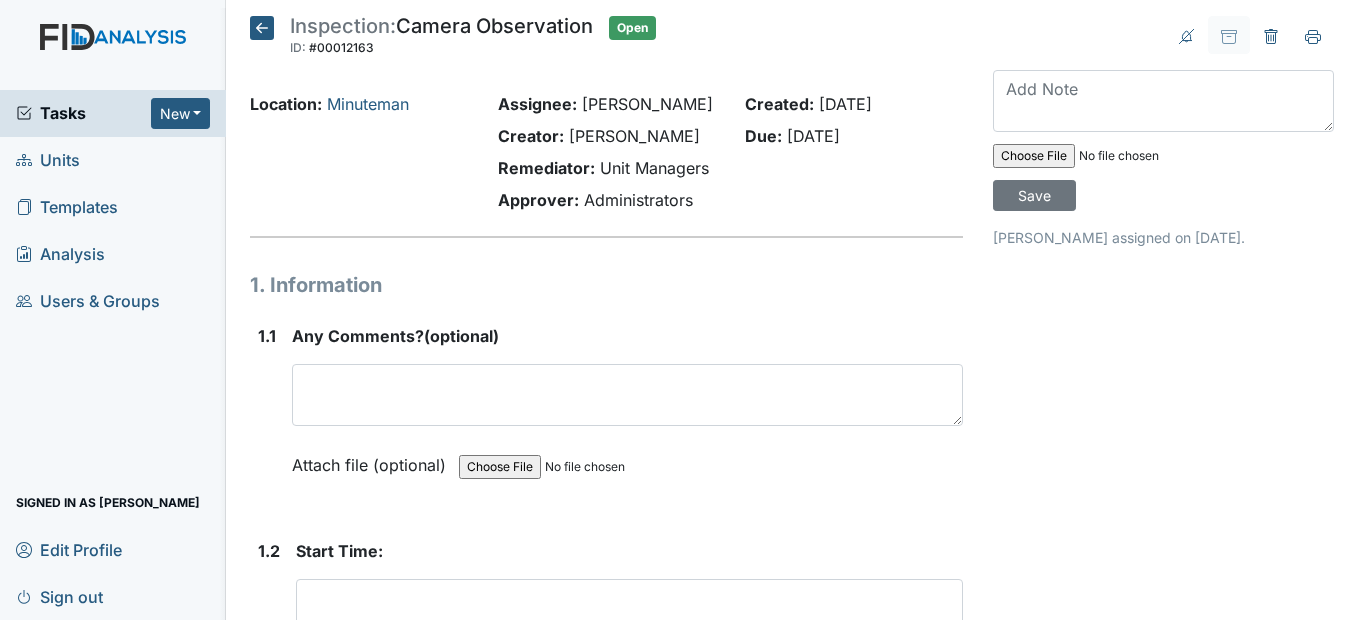 scroll, scrollTop: 0, scrollLeft: 0, axis: both 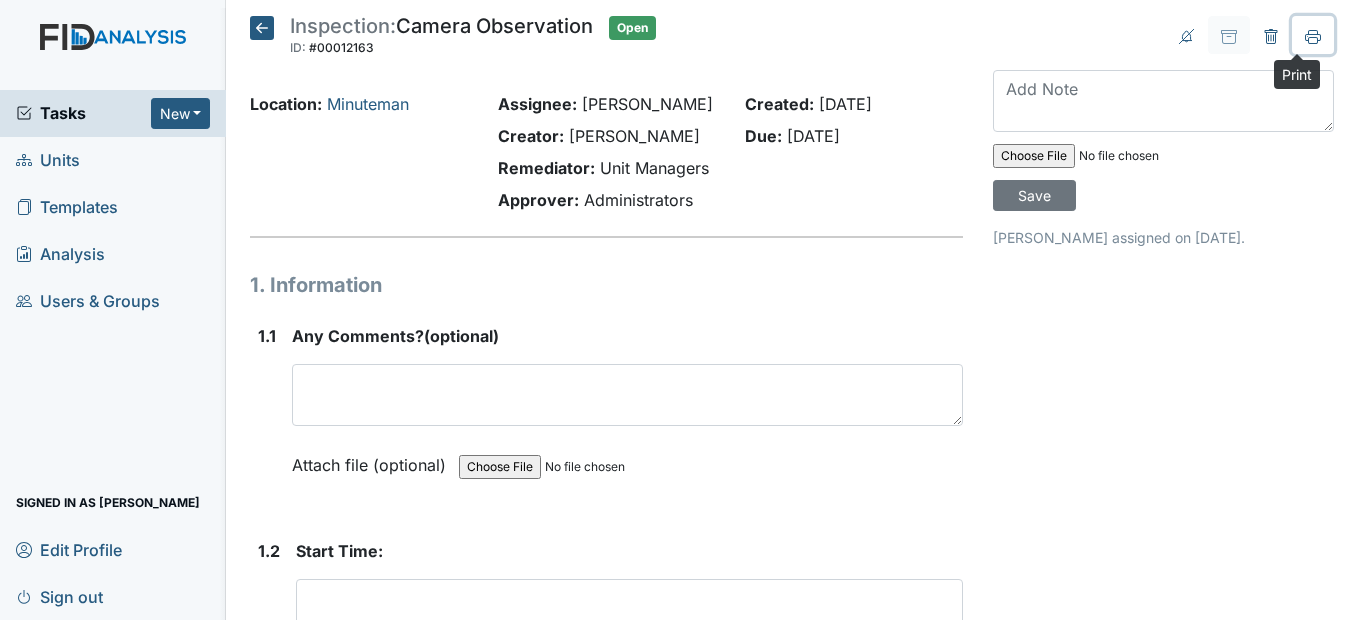 click 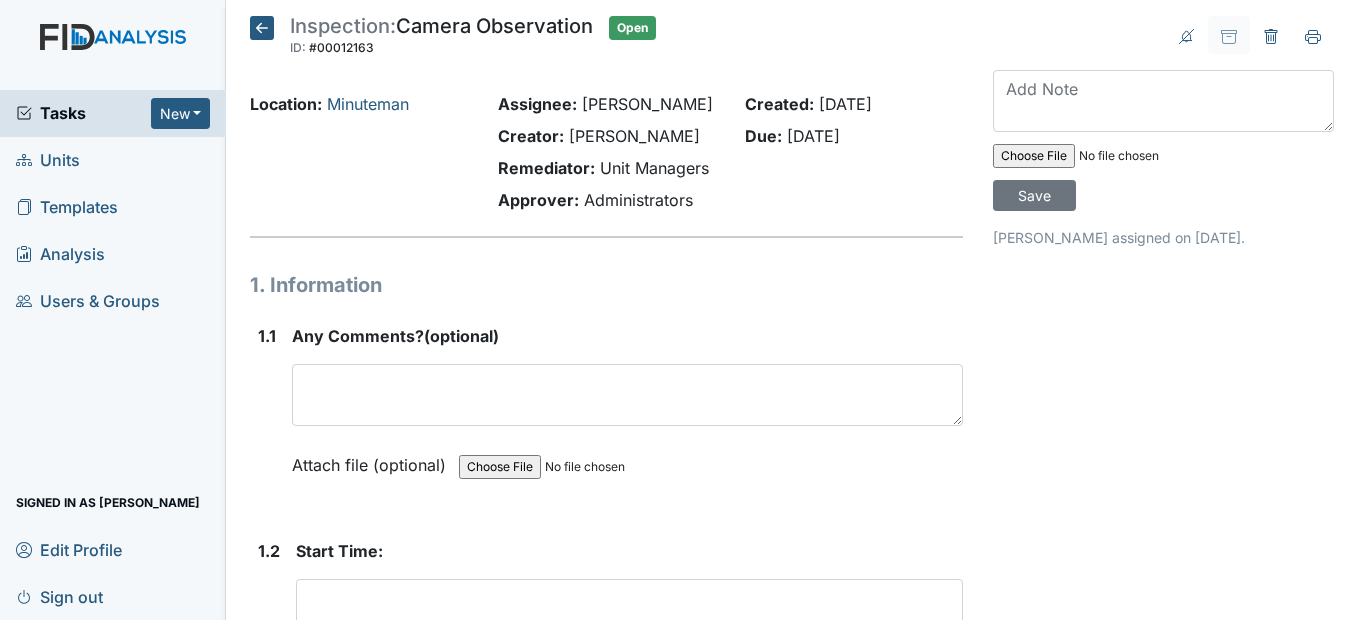 click 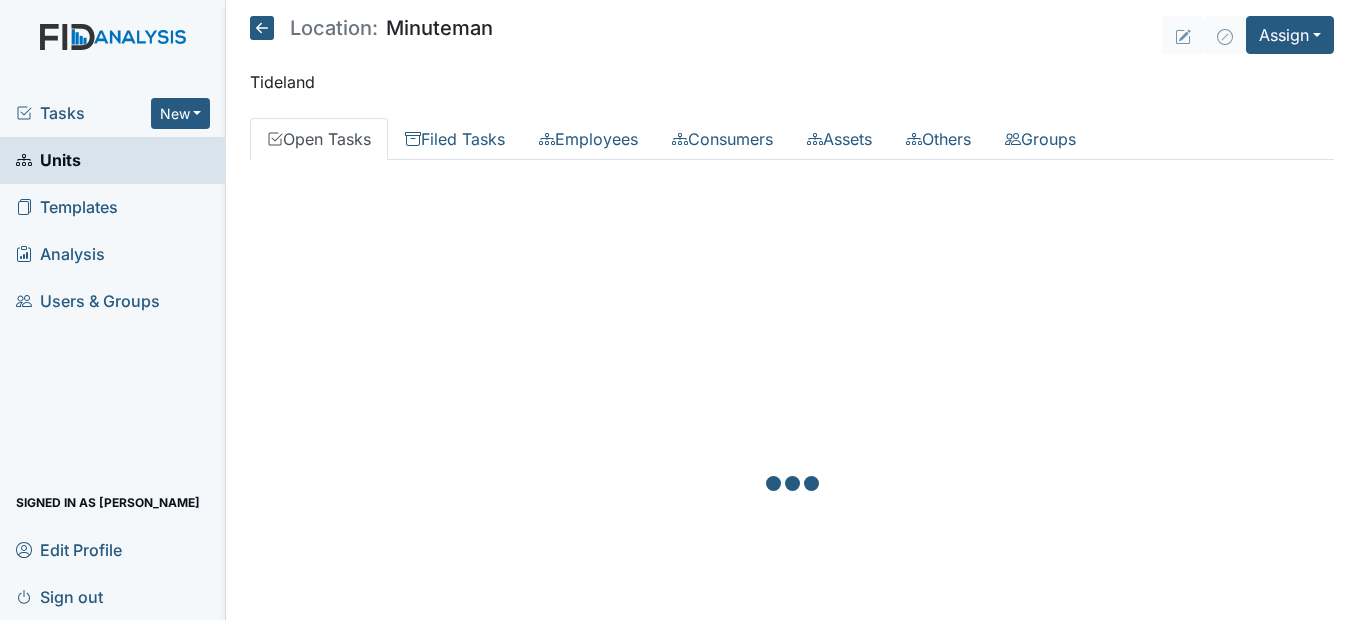 scroll, scrollTop: 0, scrollLeft: 0, axis: both 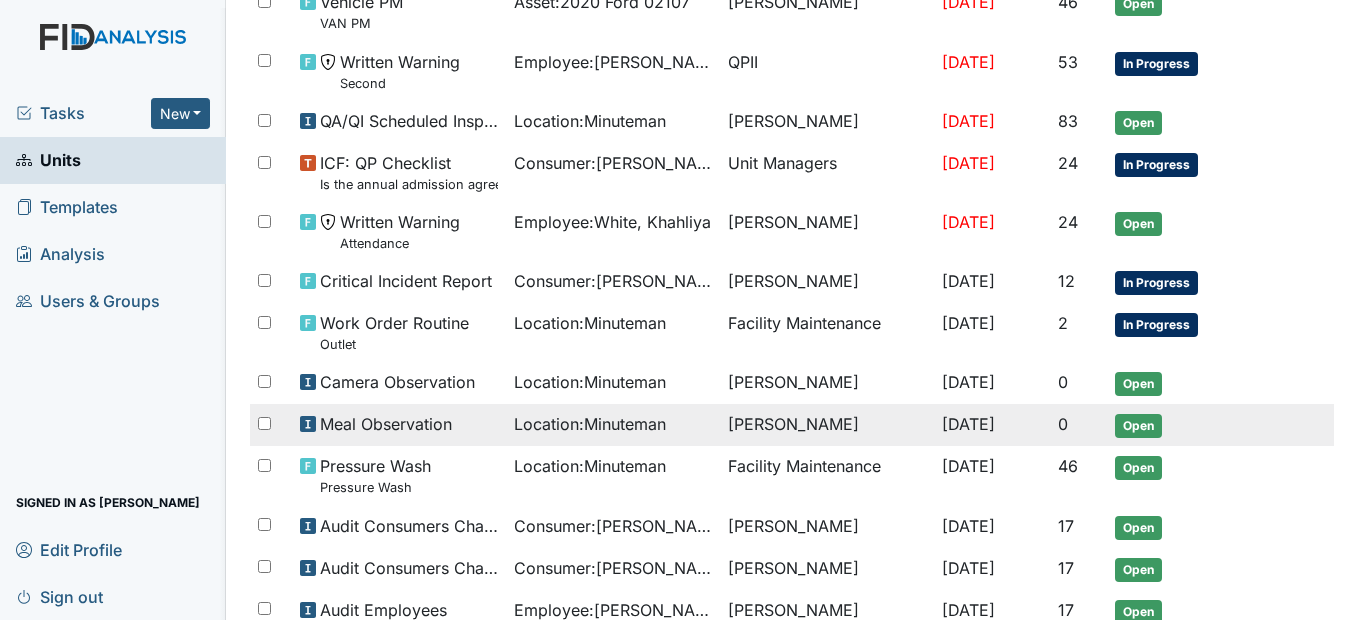click on "Location :  Minuteman" at bounding box center [590, 424] 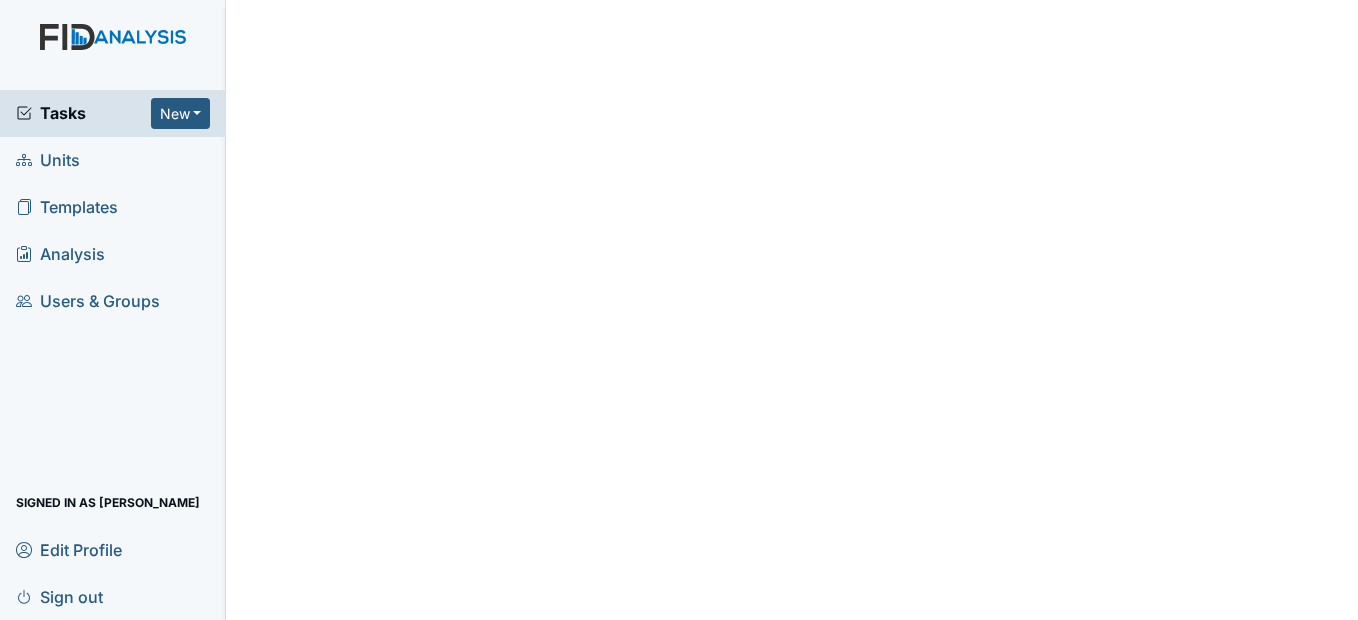 scroll, scrollTop: 0, scrollLeft: 0, axis: both 